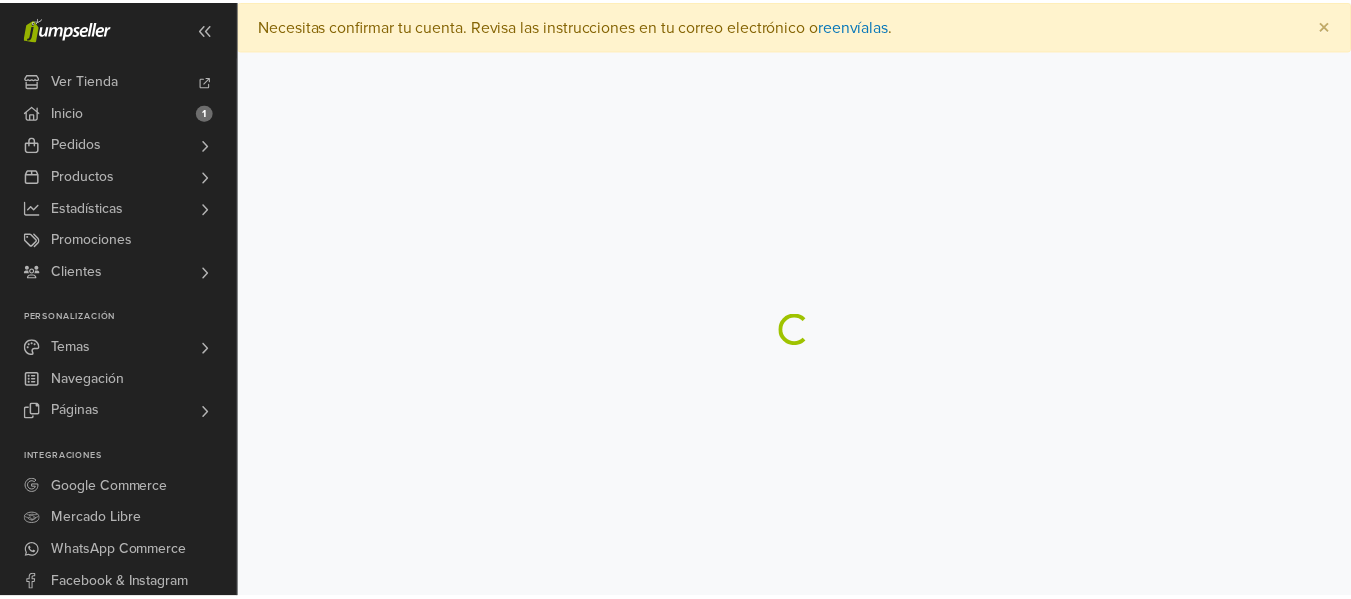 scroll, scrollTop: 0, scrollLeft: 0, axis: both 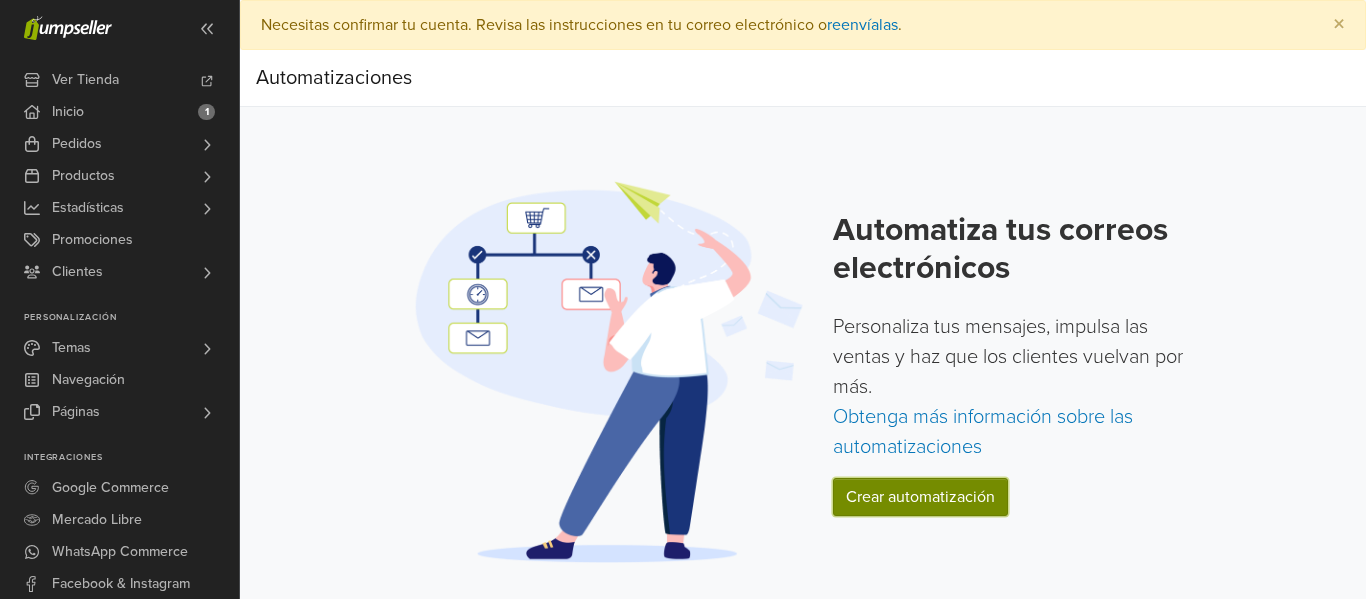 click on "Crear automatización" at bounding box center [920, 497] 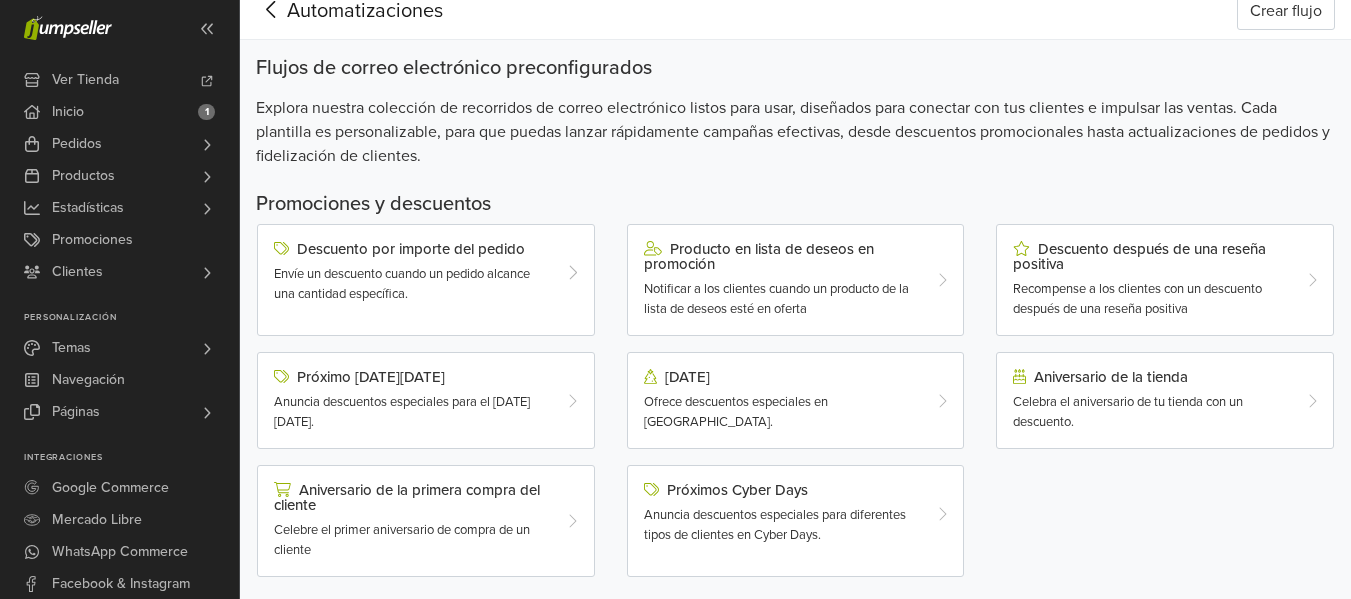 scroll, scrollTop: 100, scrollLeft: 0, axis: vertical 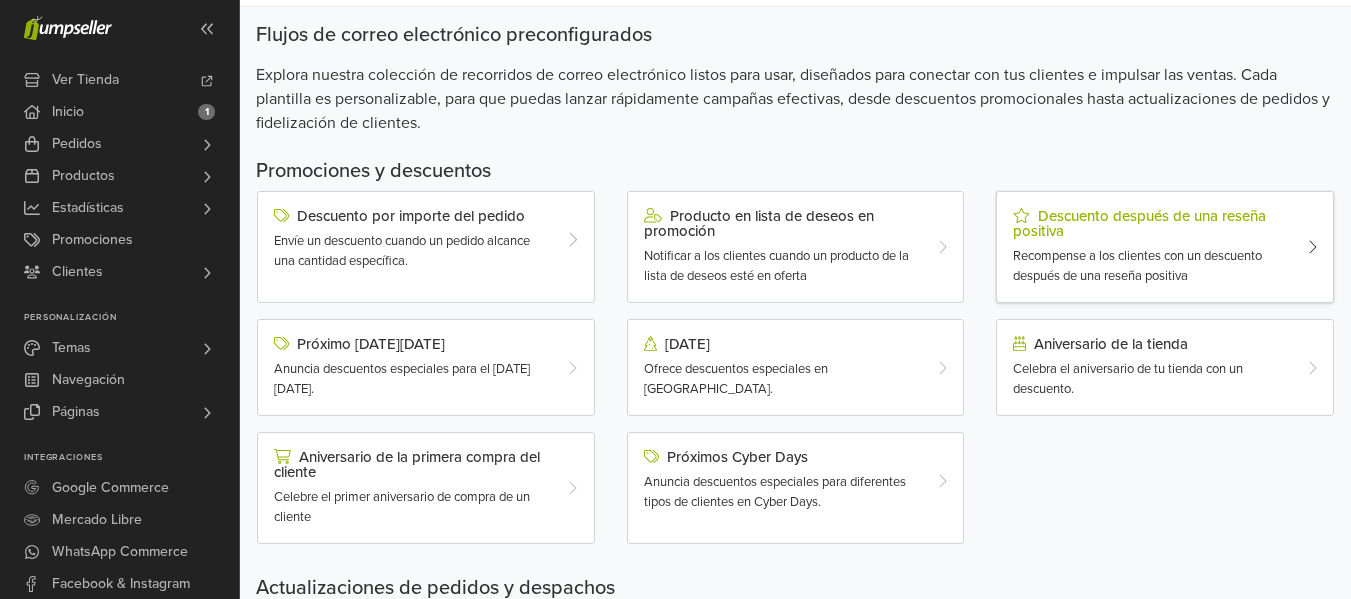 click on "Descuento después de una reseña positiva" at bounding box center [1151, 223] 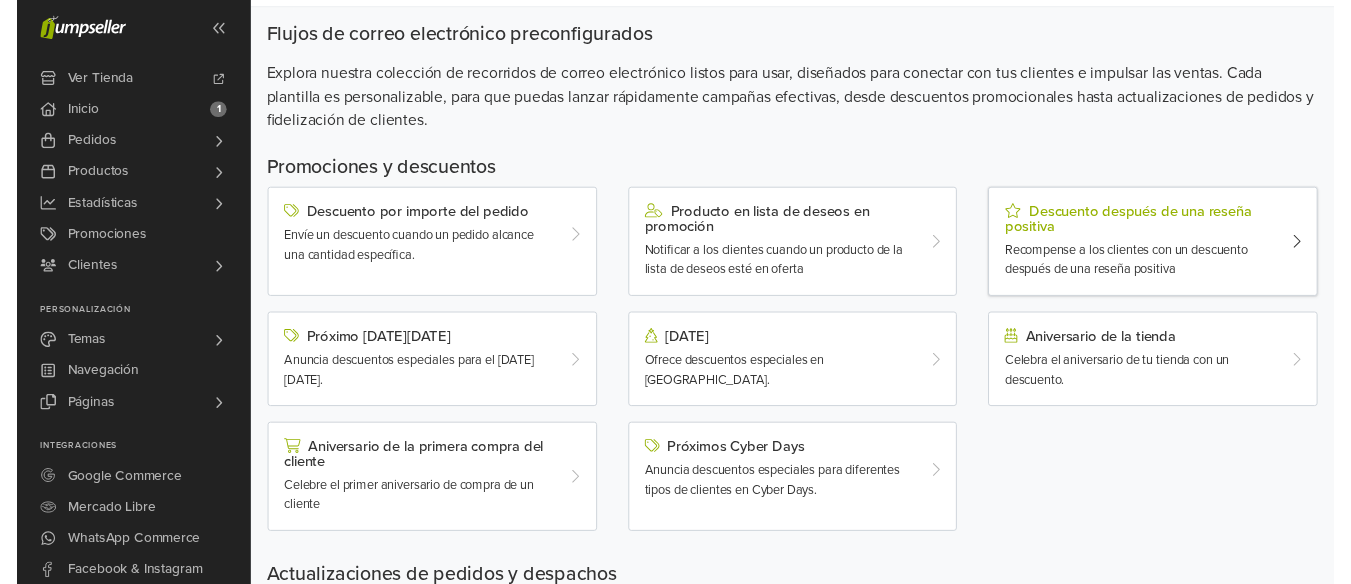 scroll, scrollTop: 0, scrollLeft: 0, axis: both 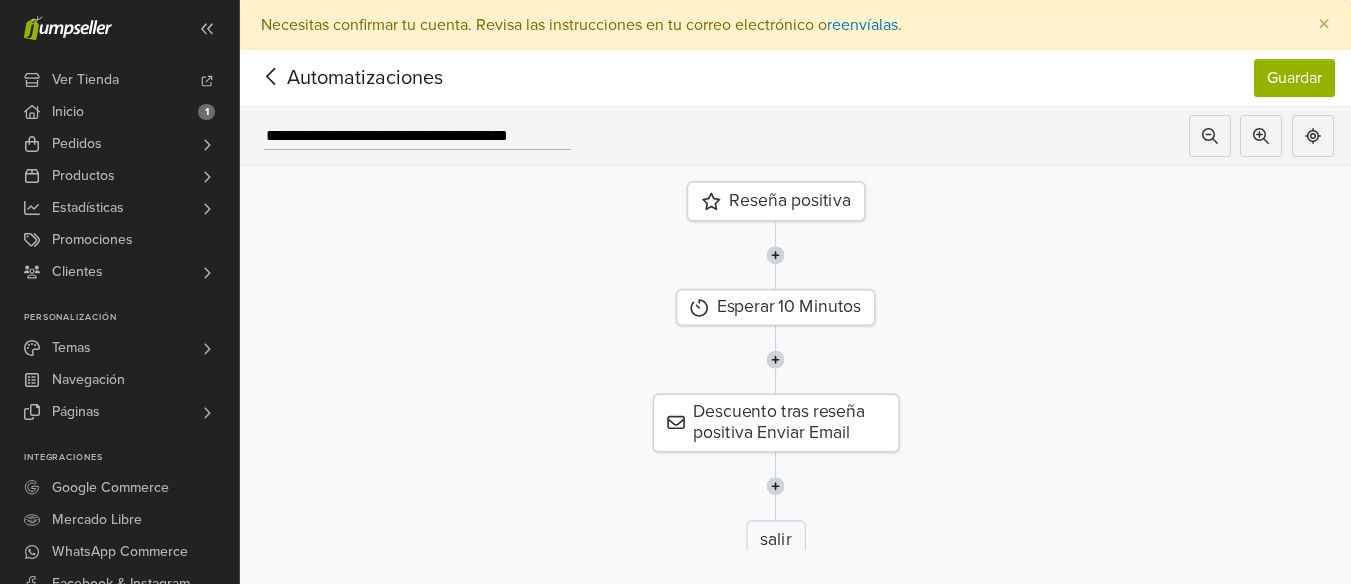 click on "Reseña positiva" at bounding box center (776, 202) 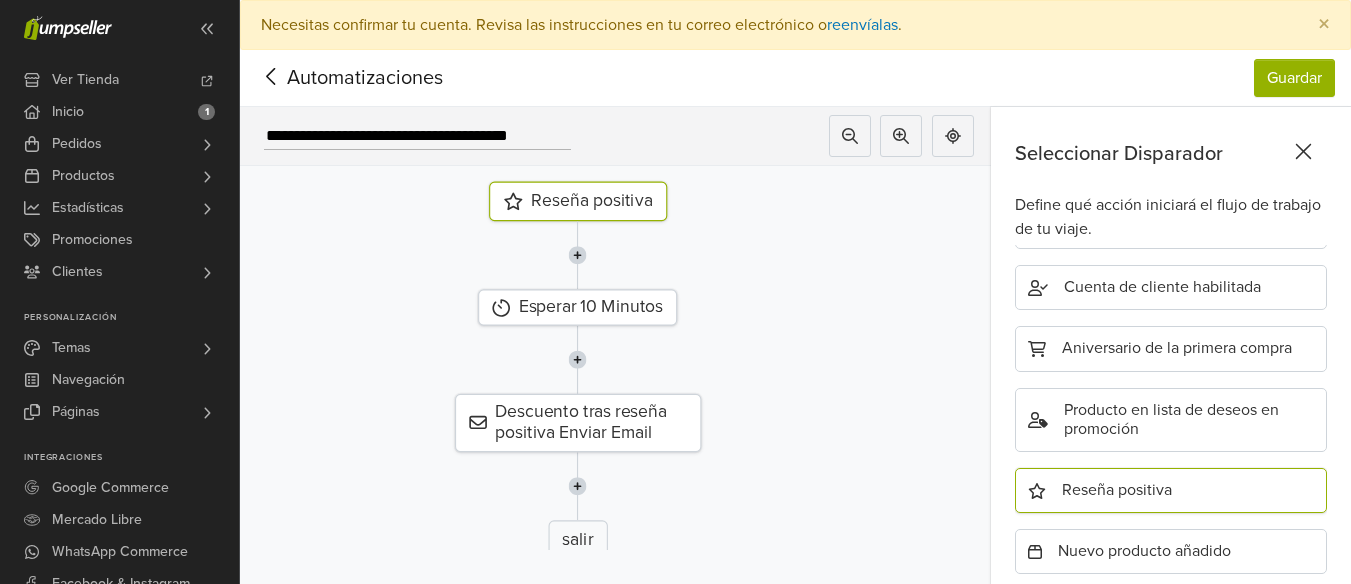 scroll, scrollTop: 781, scrollLeft: 0, axis: vertical 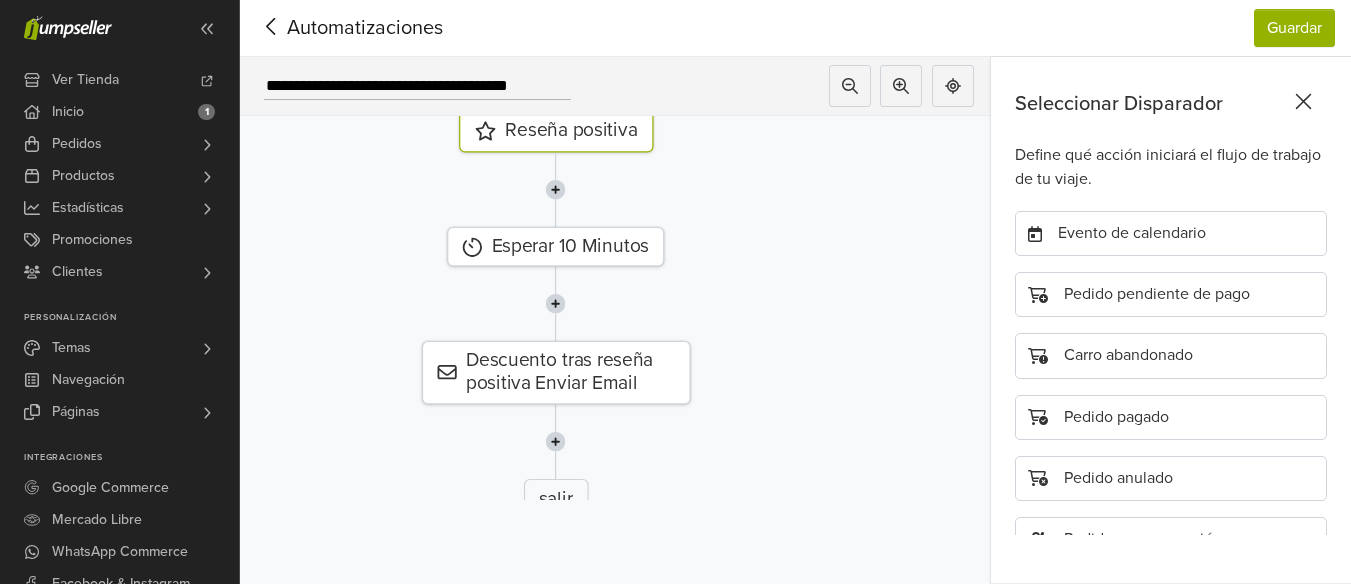 click 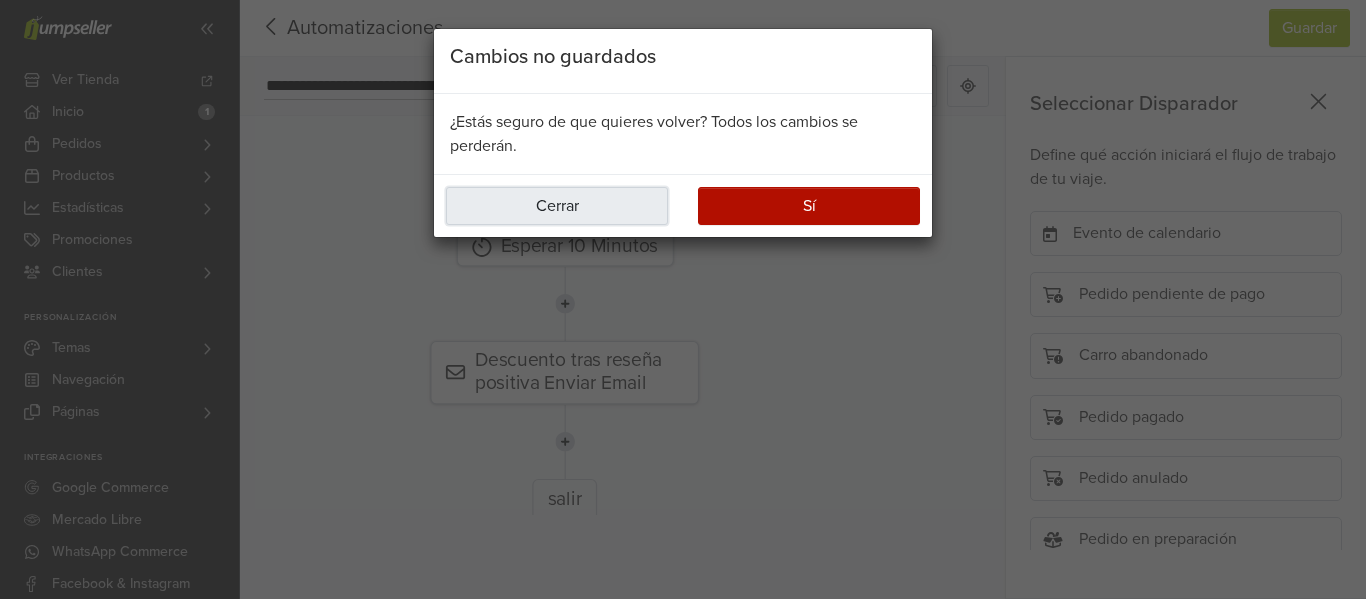 click on "Cerrar" at bounding box center [557, 206] 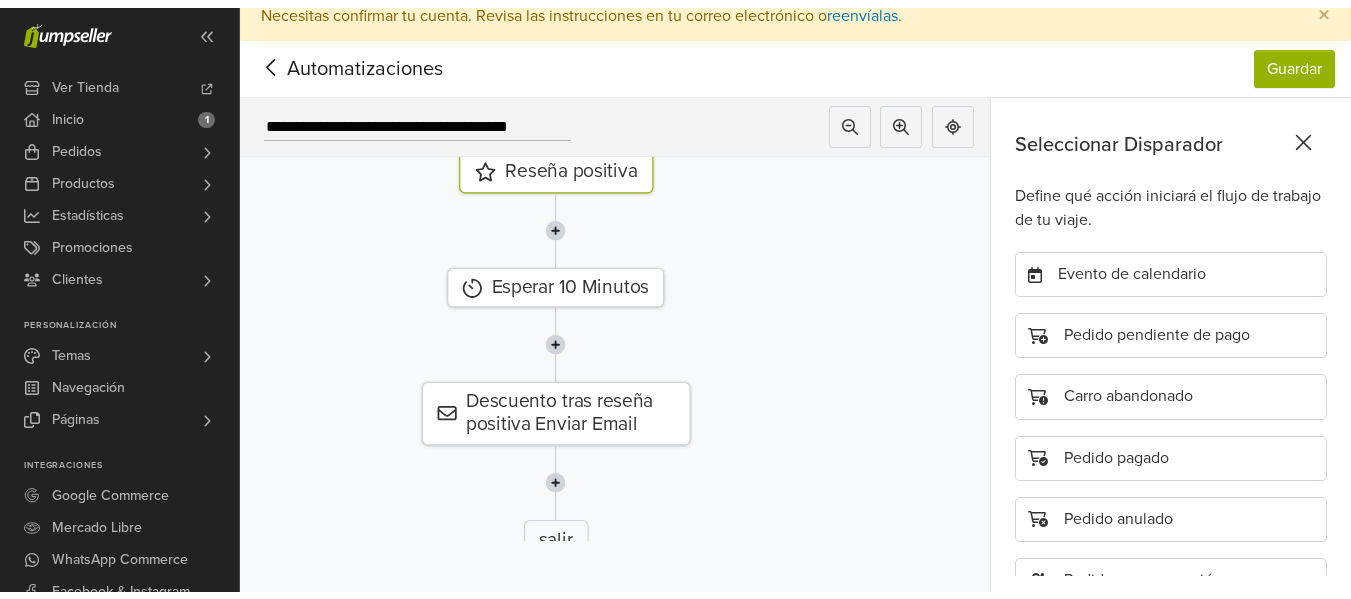scroll, scrollTop: 0, scrollLeft: 0, axis: both 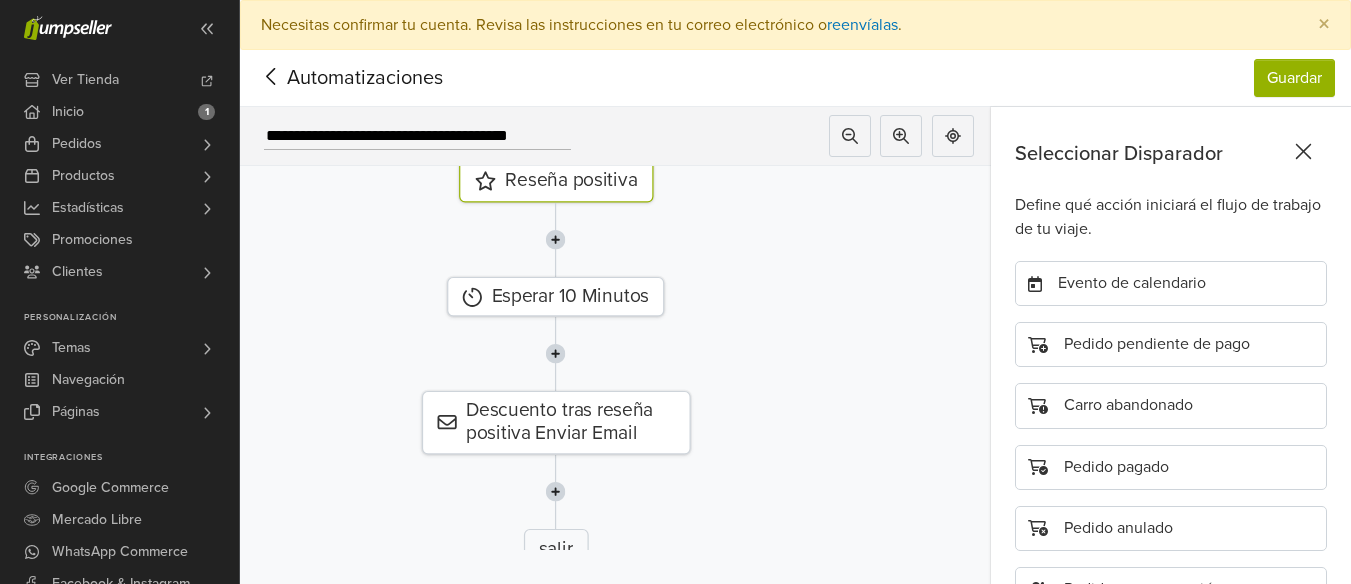click 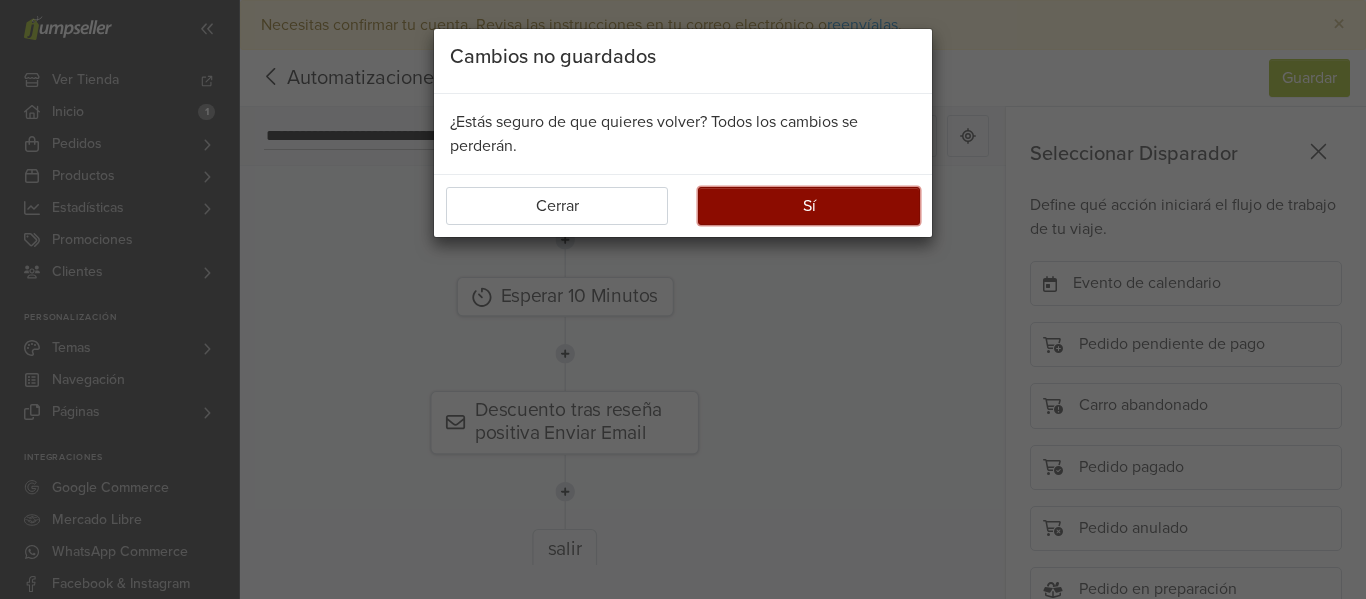 click on "Sí" at bounding box center [809, 206] 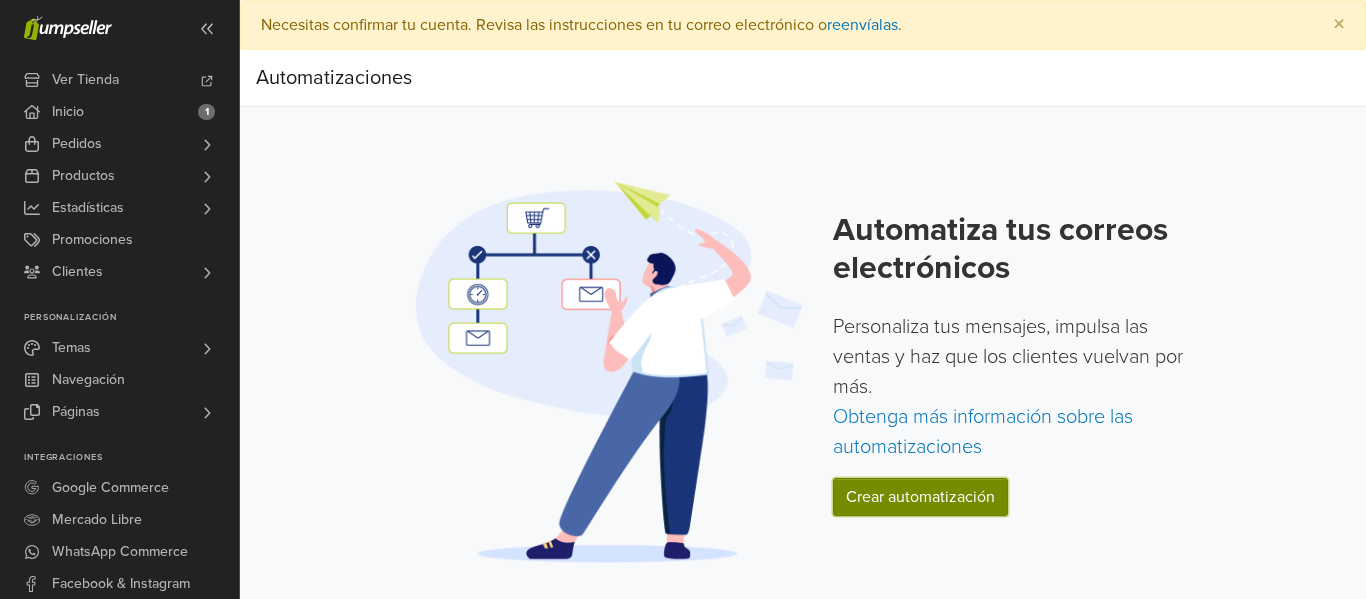 click on "Crear automatización" at bounding box center (920, 497) 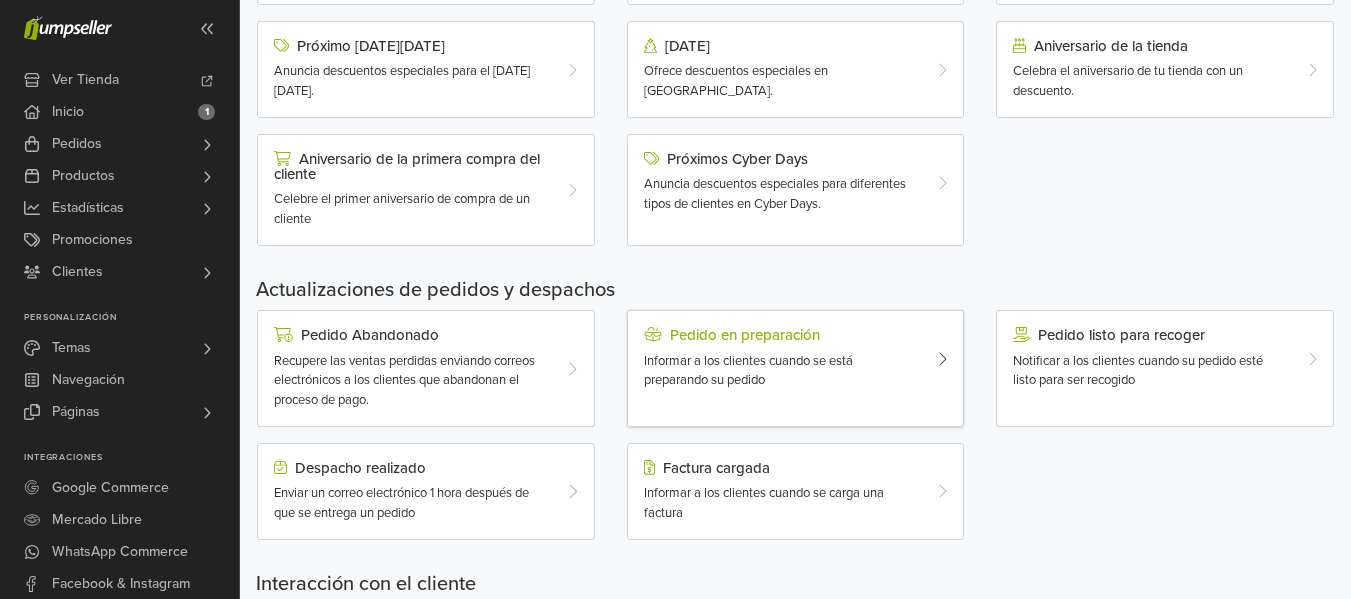 scroll, scrollTop: 400, scrollLeft: 0, axis: vertical 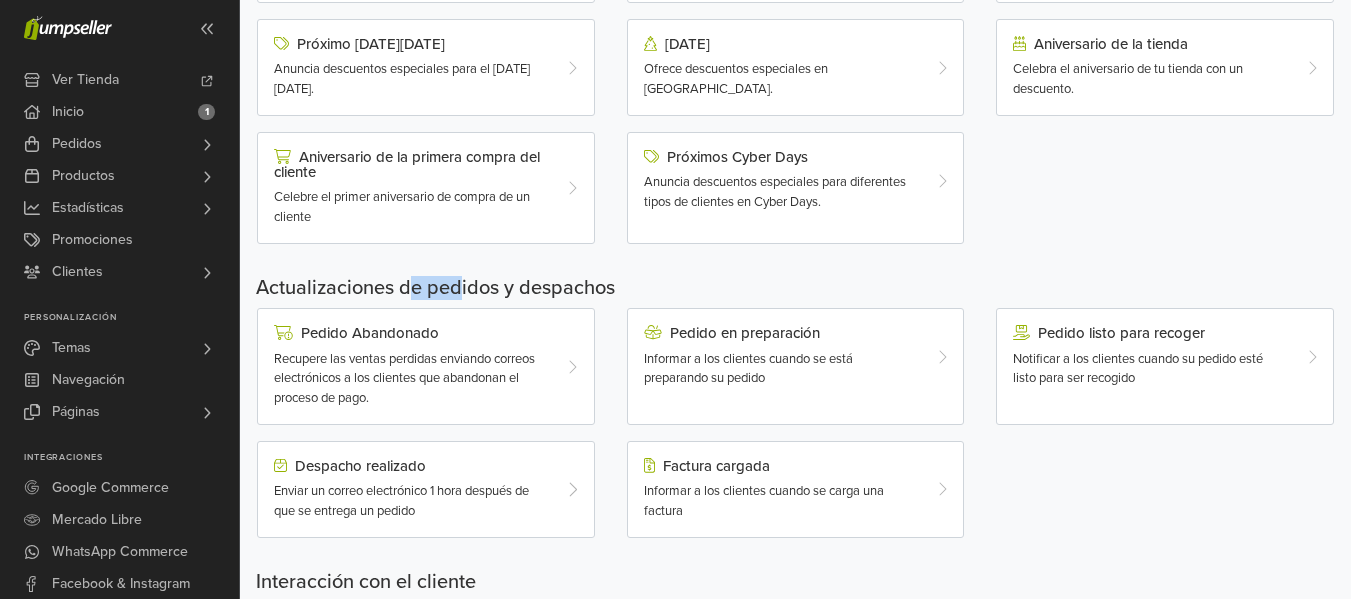 drag, startPoint x: 413, startPoint y: 290, endPoint x: 470, endPoint y: 298, distance: 57.558666 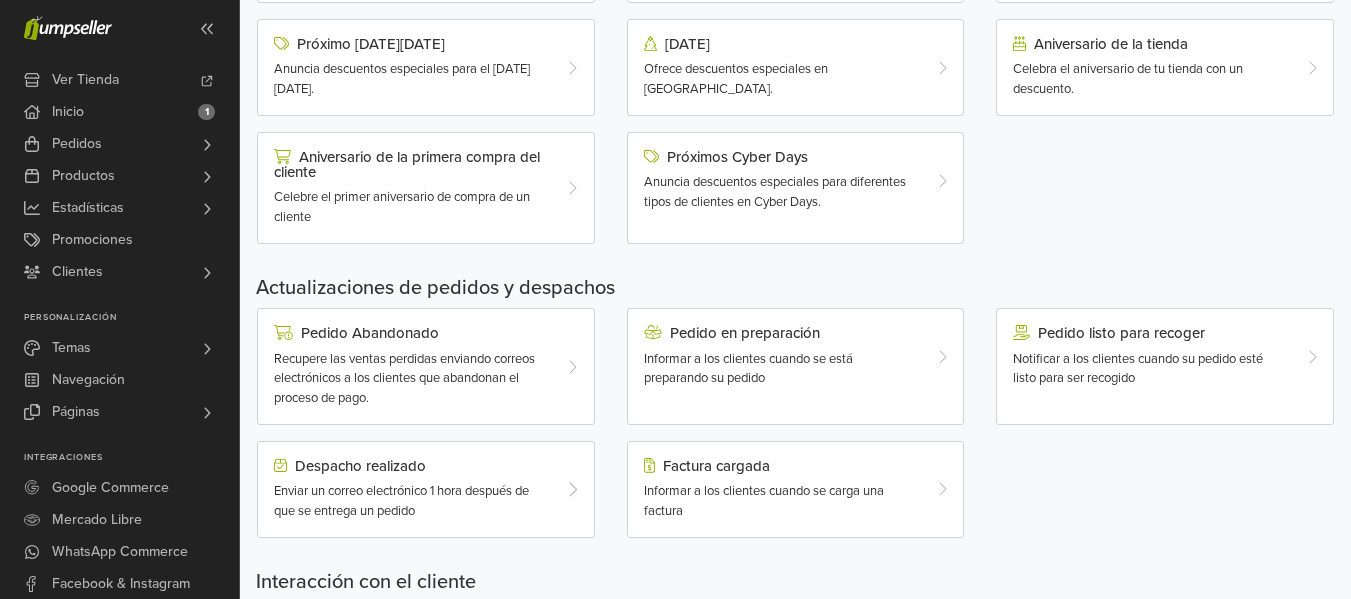 click on "Actualizaciones de pedidos y despachos" at bounding box center [795, 288] 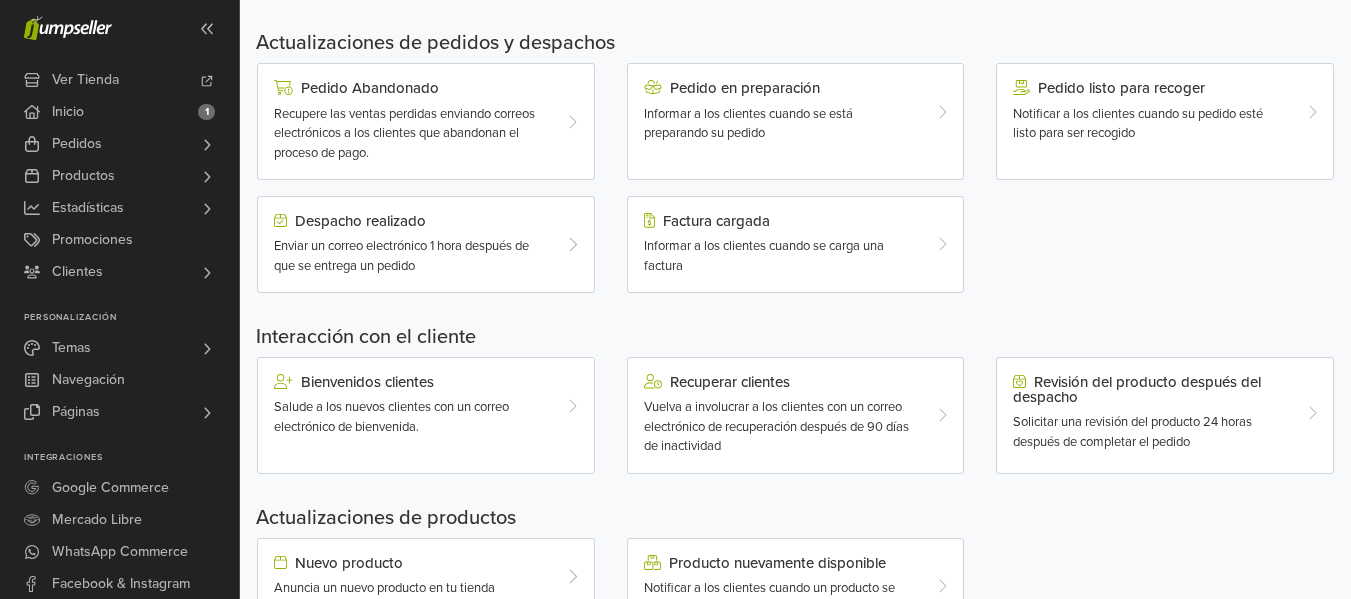 scroll, scrollTop: 529, scrollLeft: 0, axis: vertical 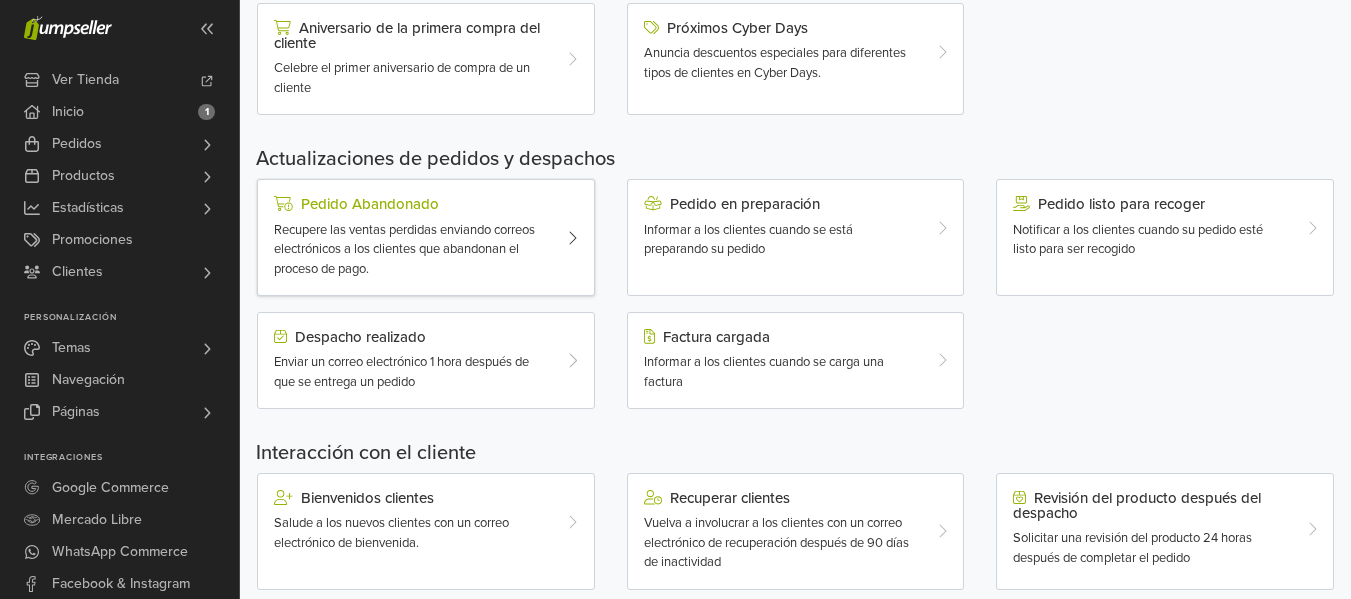 click on "Recupere las ventas perdidas enviando correos electrónicos a los clientes que abandonan el proceso de pago." at bounding box center (412, 250) 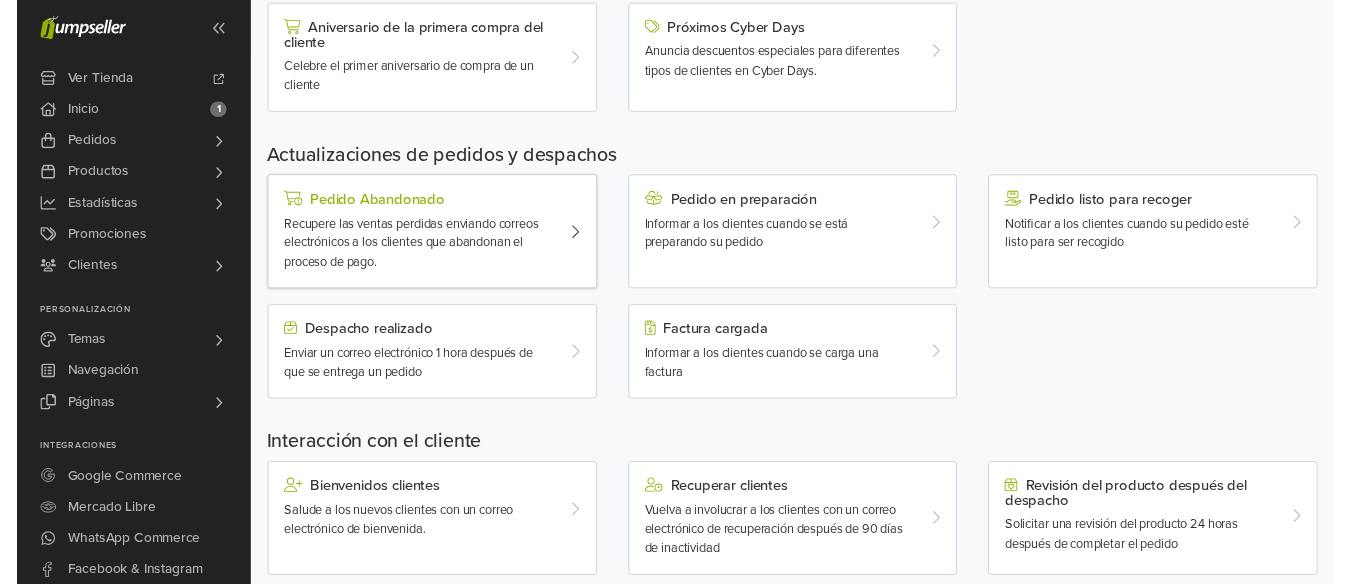 scroll, scrollTop: 0, scrollLeft: 0, axis: both 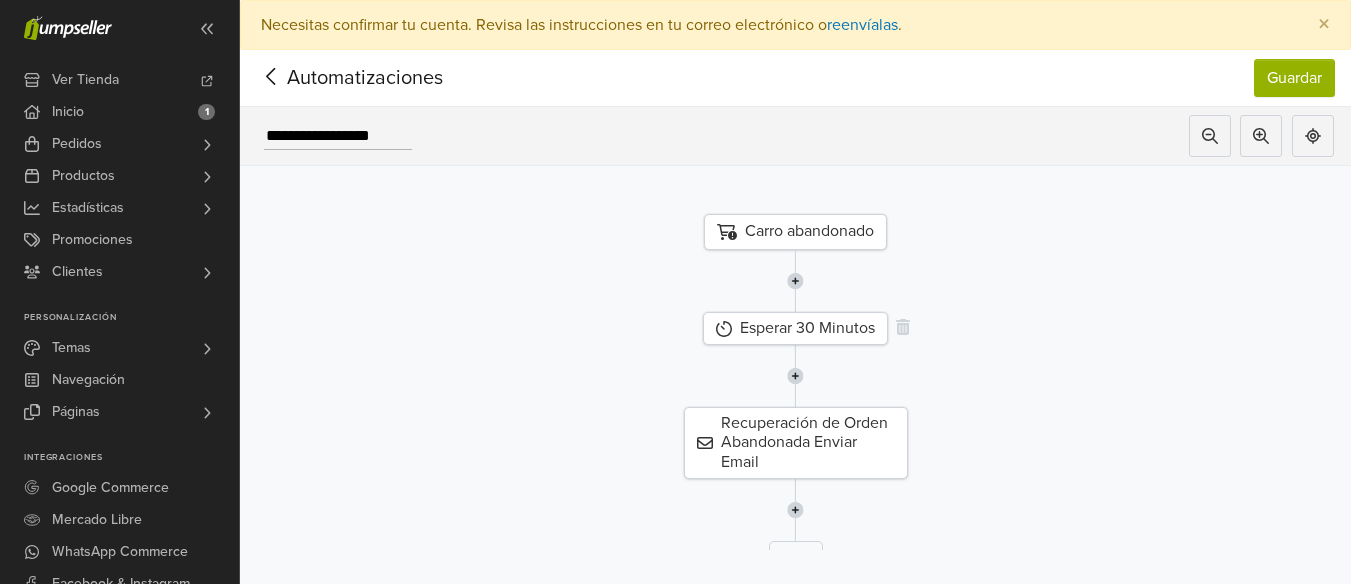 click on "Esperar 30 Minutos" at bounding box center [795, 328] 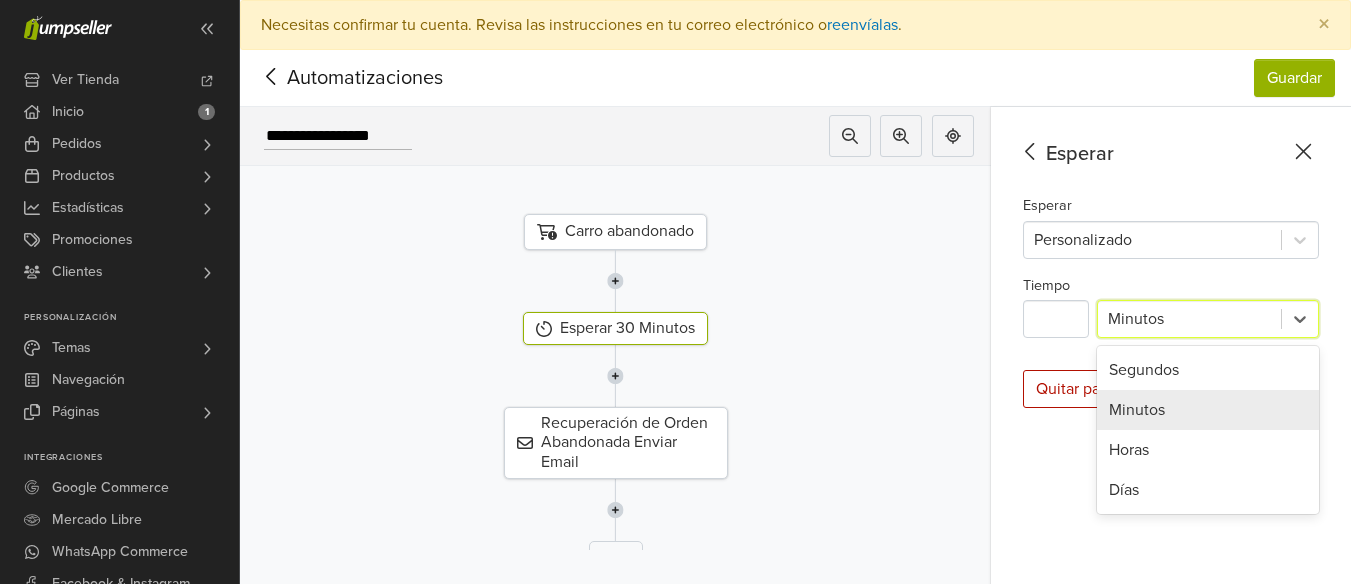 click at bounding box center [1189, 319] 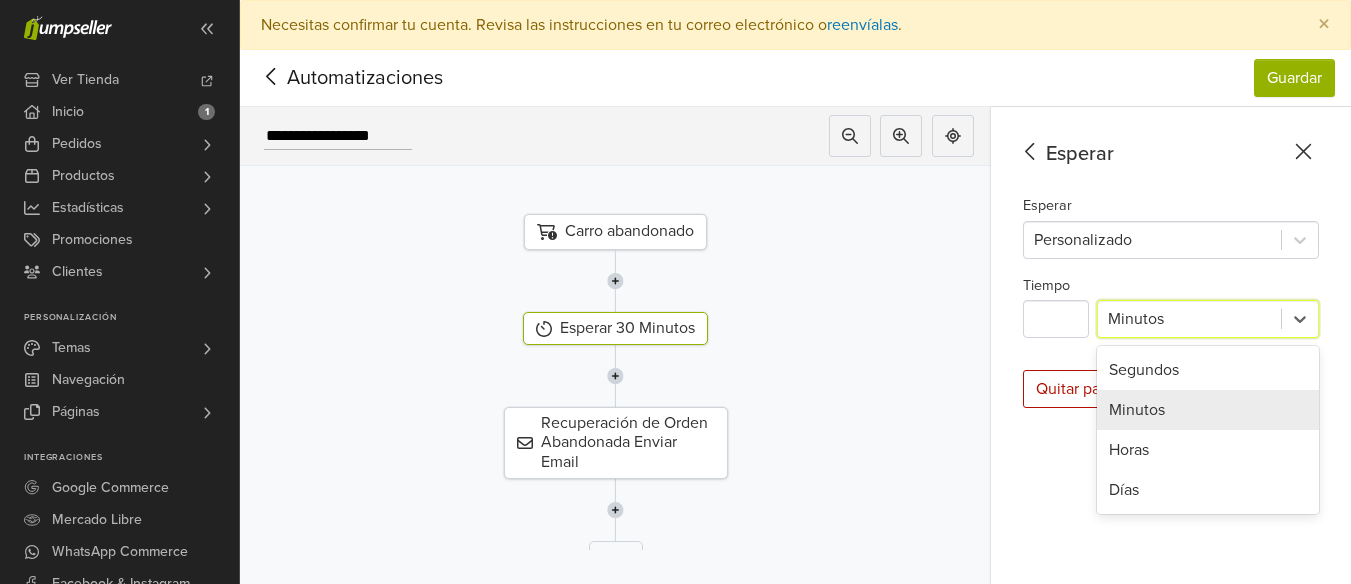 click on "Minutos" at bounding box center (1208, 410) 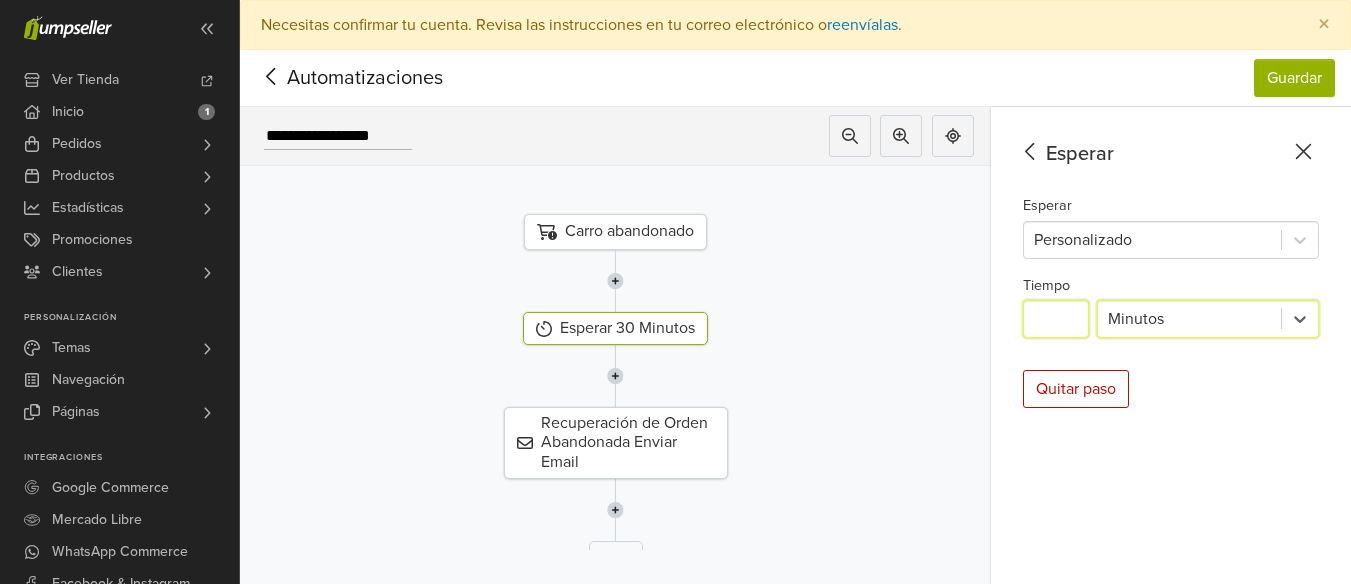 click on "**" at bounding box center (1056, 319) 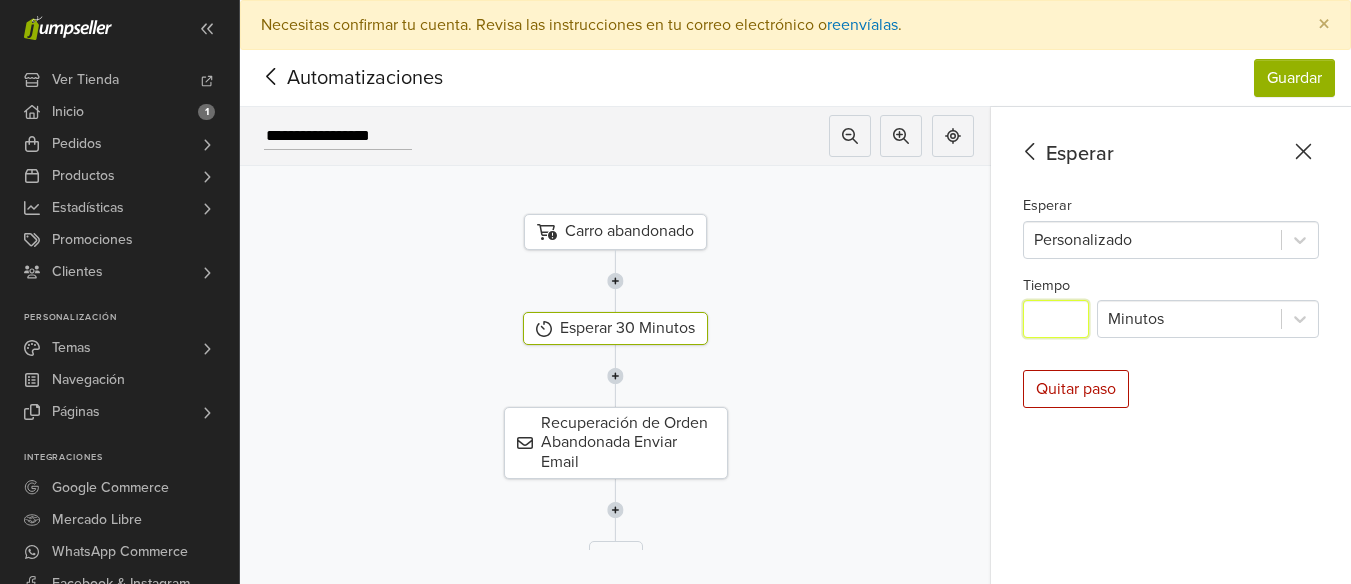 type on "*" 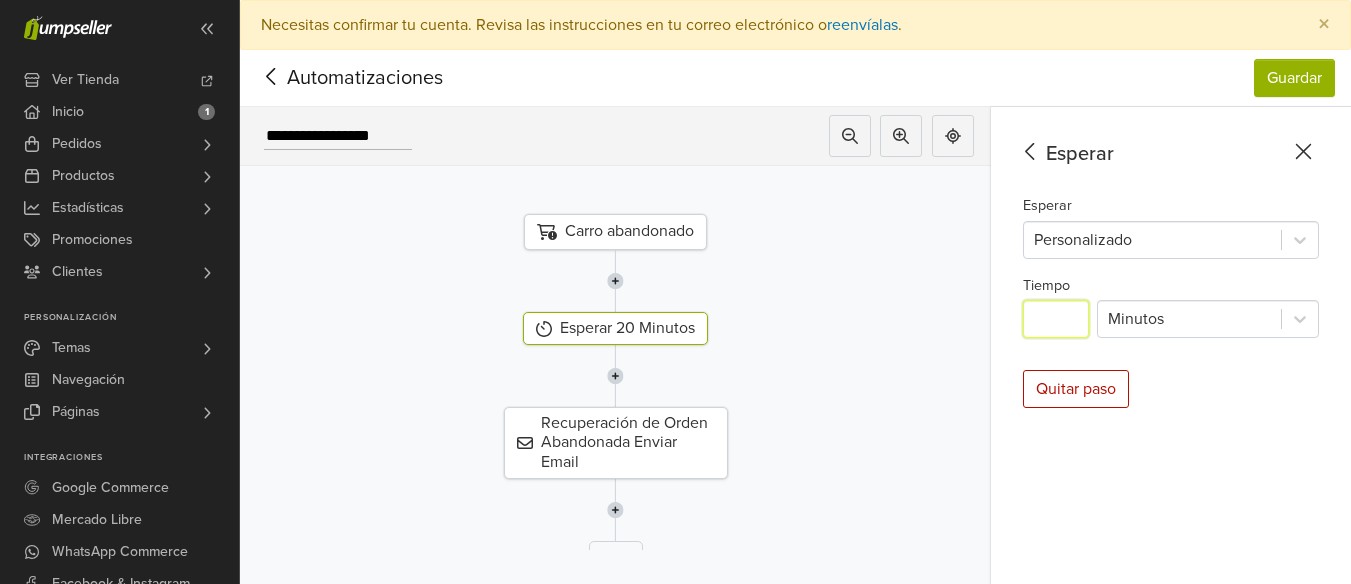 click at bounding box center (615, 376) 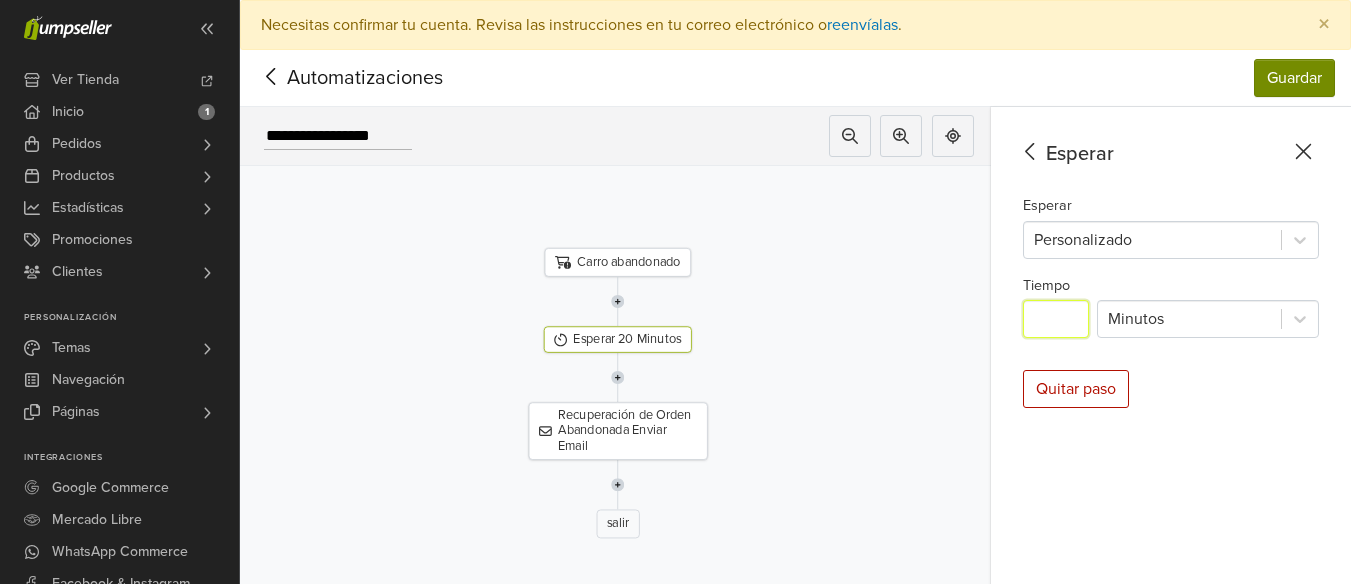 type on "**" 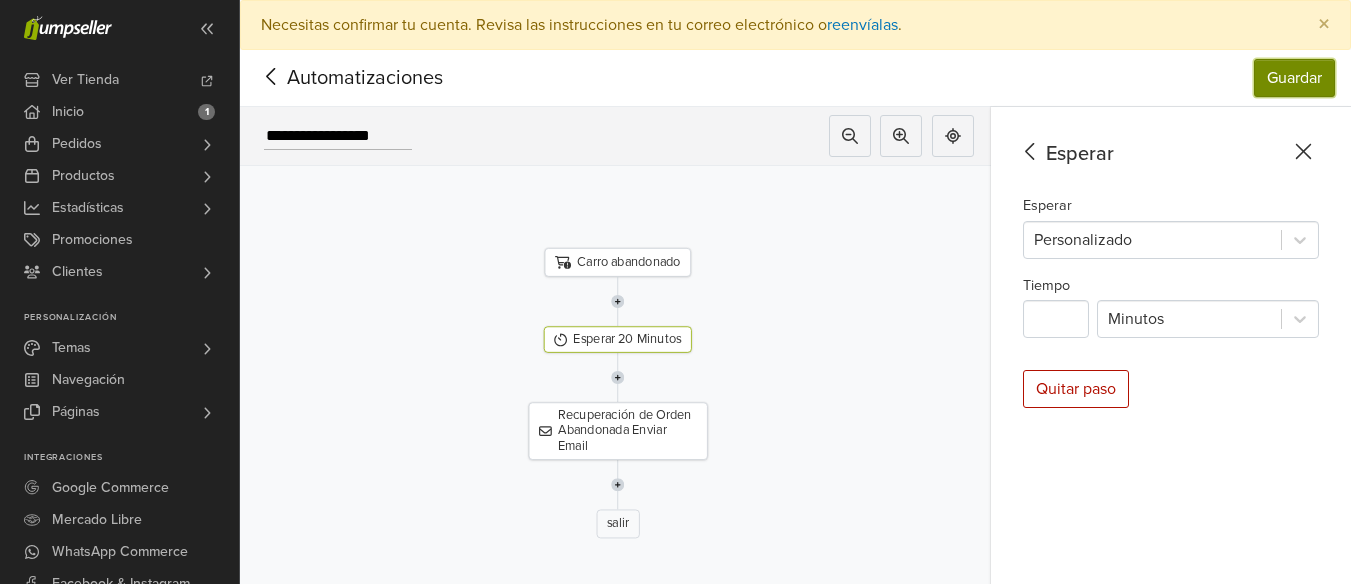 click on "Guardar" at bounding box center [1294, 78] 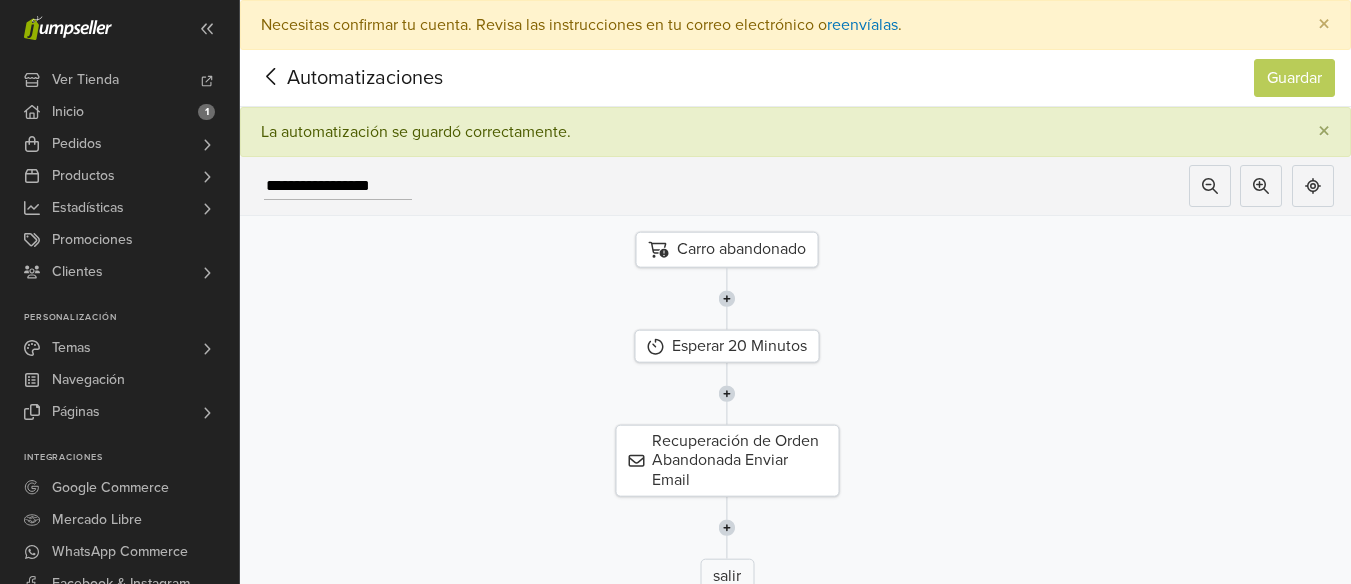 click at bounding box center [727, 527] 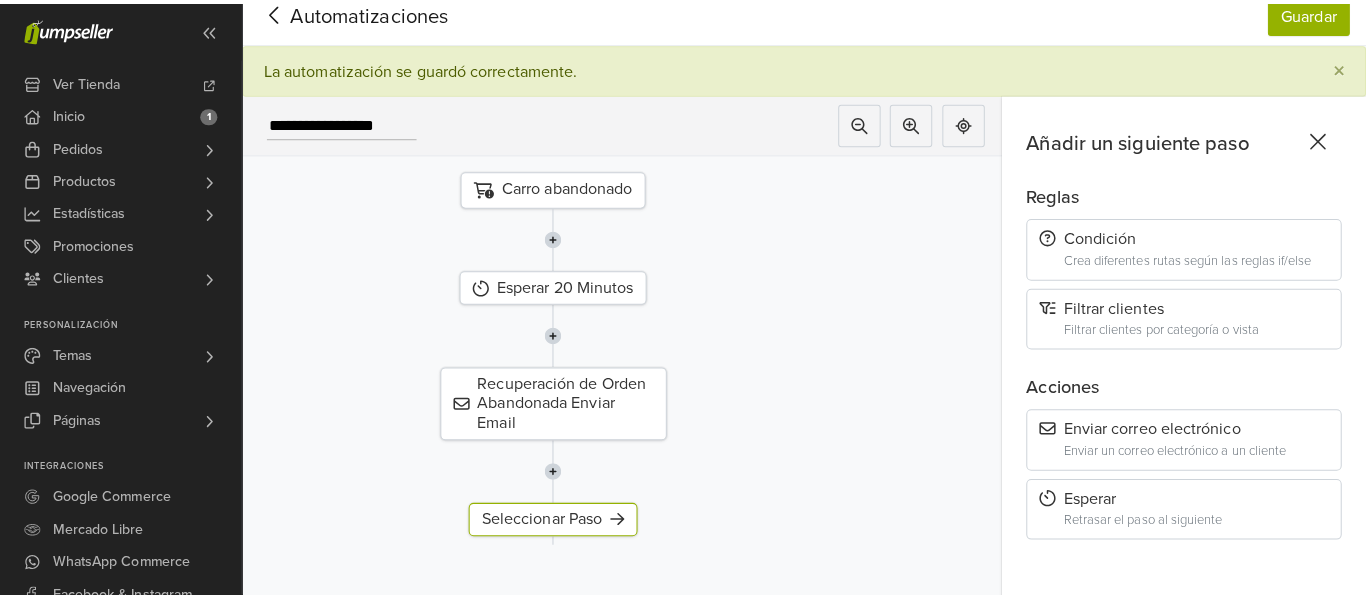 scroll, scrollTop: 100, scrollLeft: 0, axis: vertical 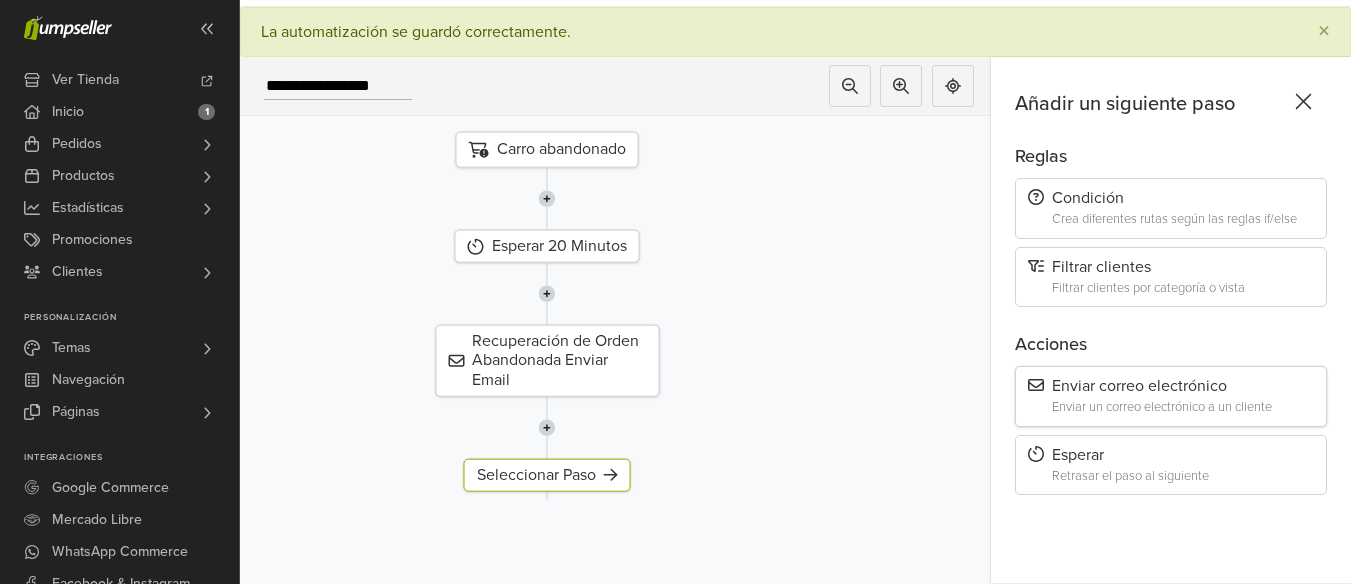 click on "Enviar un correo electrónico a un cliente" at bounding box center [1183, 407] 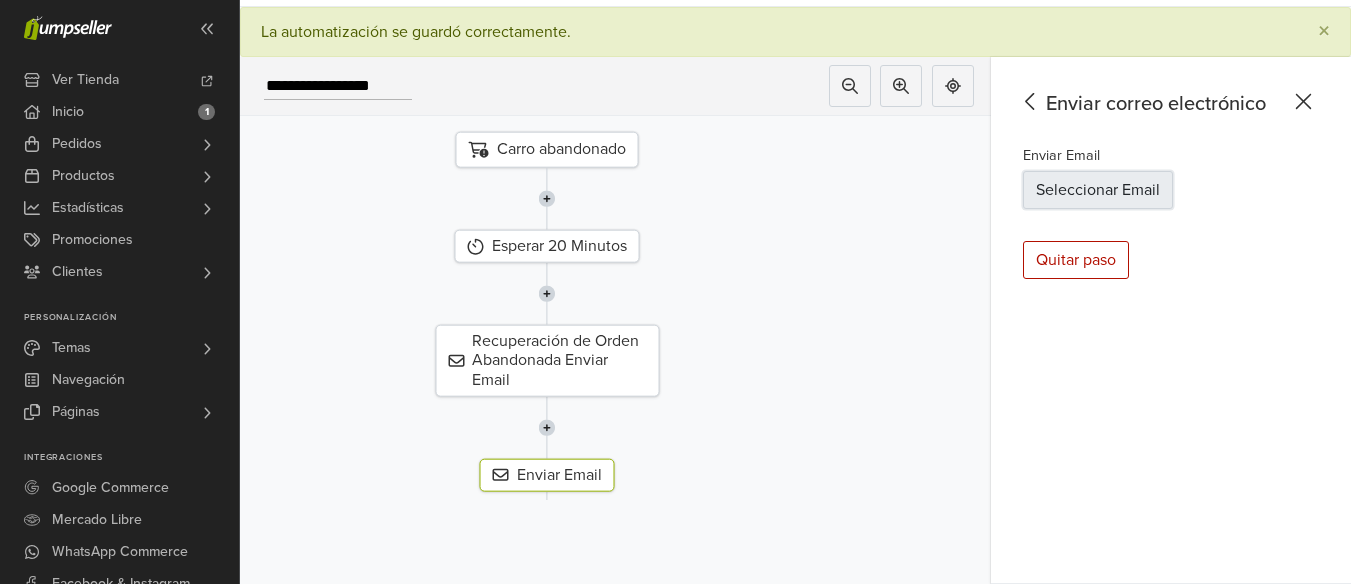 click on "Seleccionar Email" at bounding box center [1098, 190] 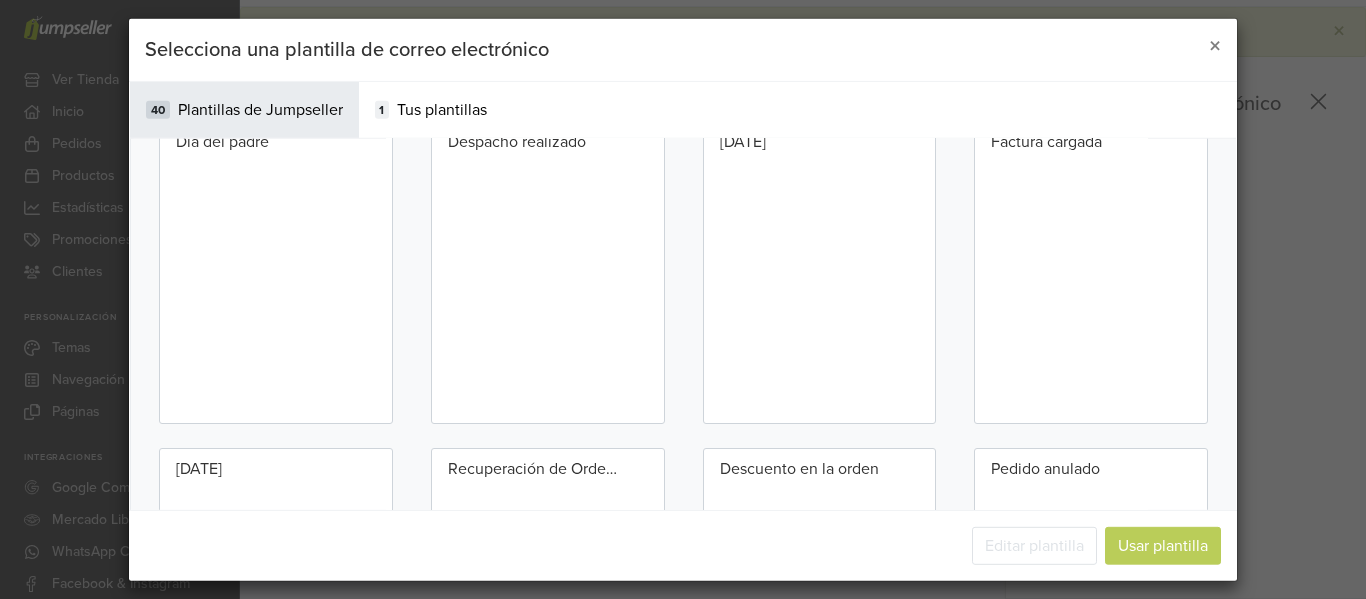 scroll, scrollTop: 1300, scrollLeft: 0, axis: vertical 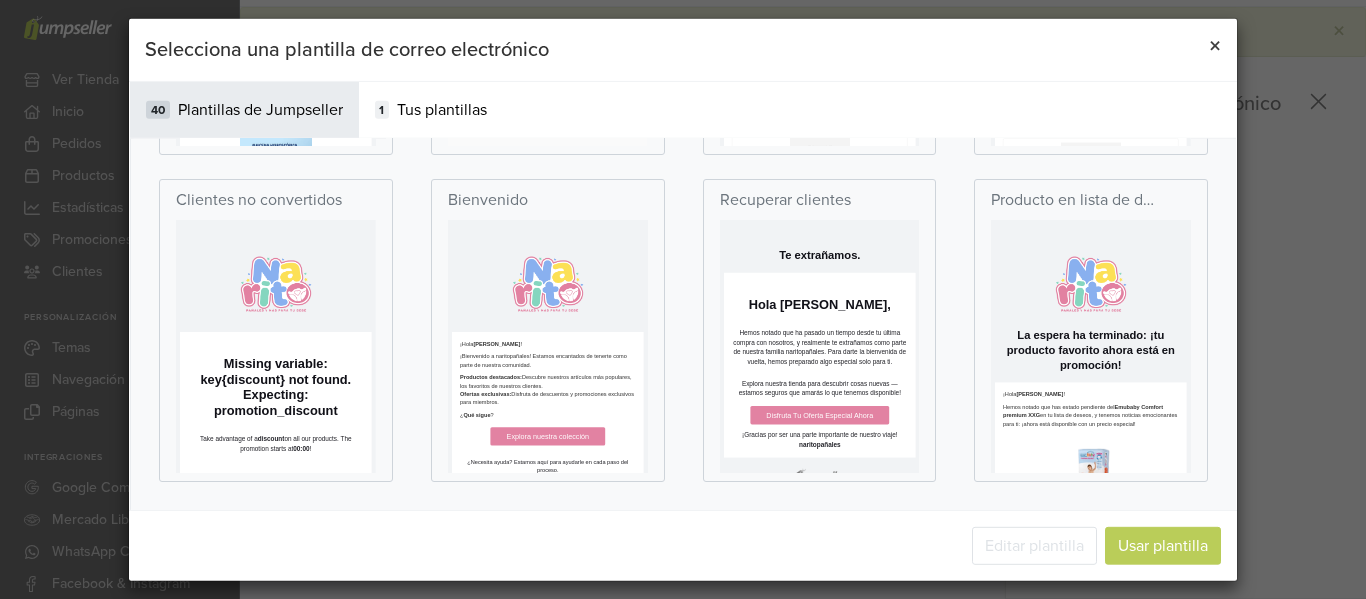 click on "×" at bounding box center (1215, 45) 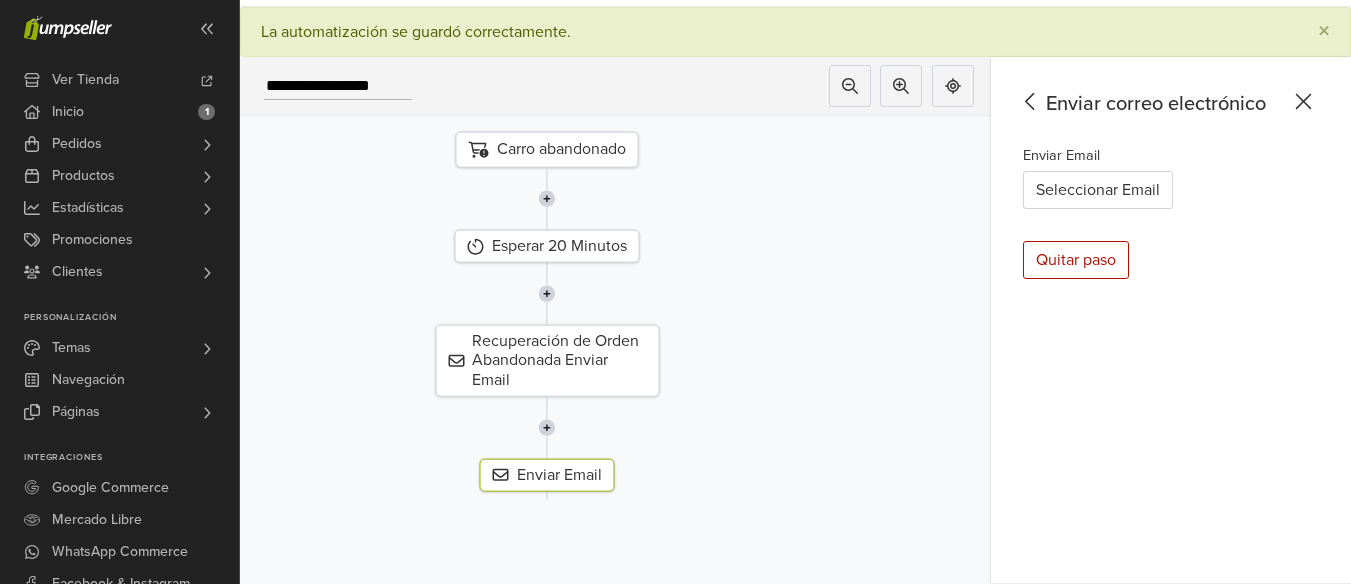 click 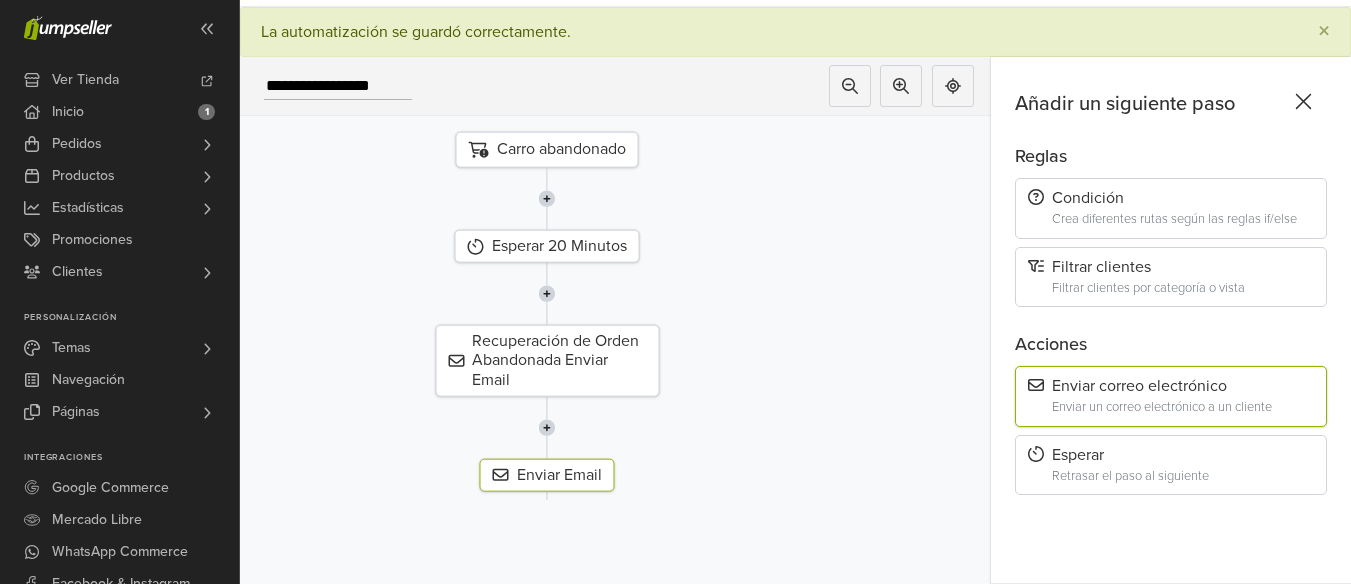 click 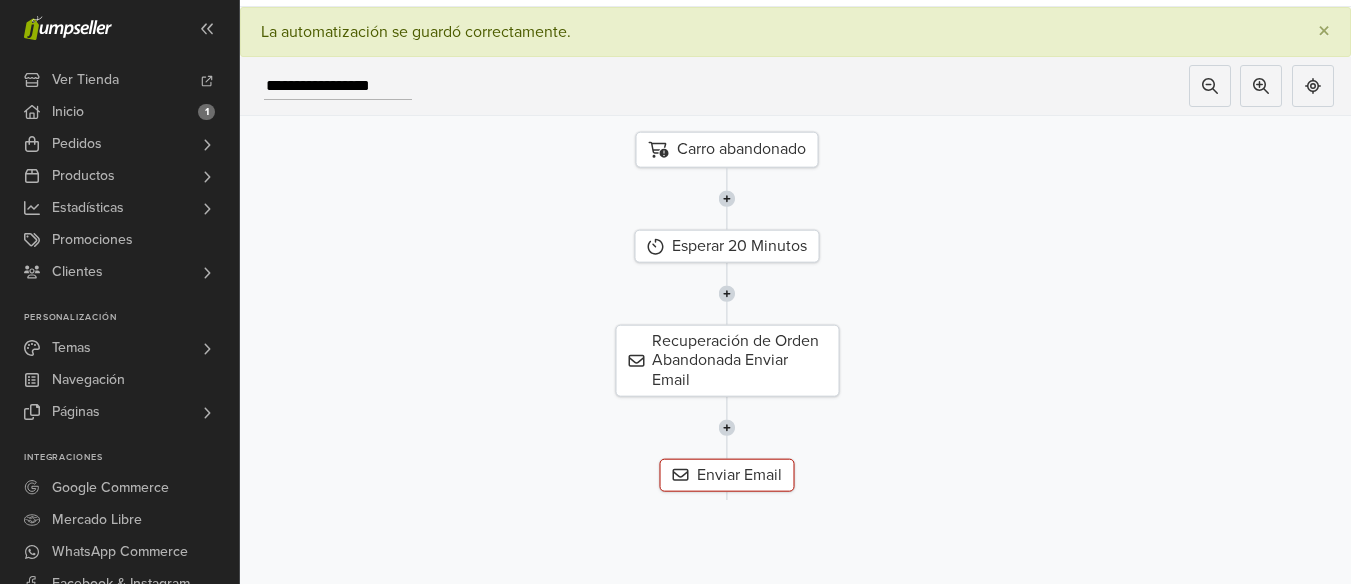 click on "Recuperación de Orden Abandonada Enviar Email" at bounding box center (727, 361) 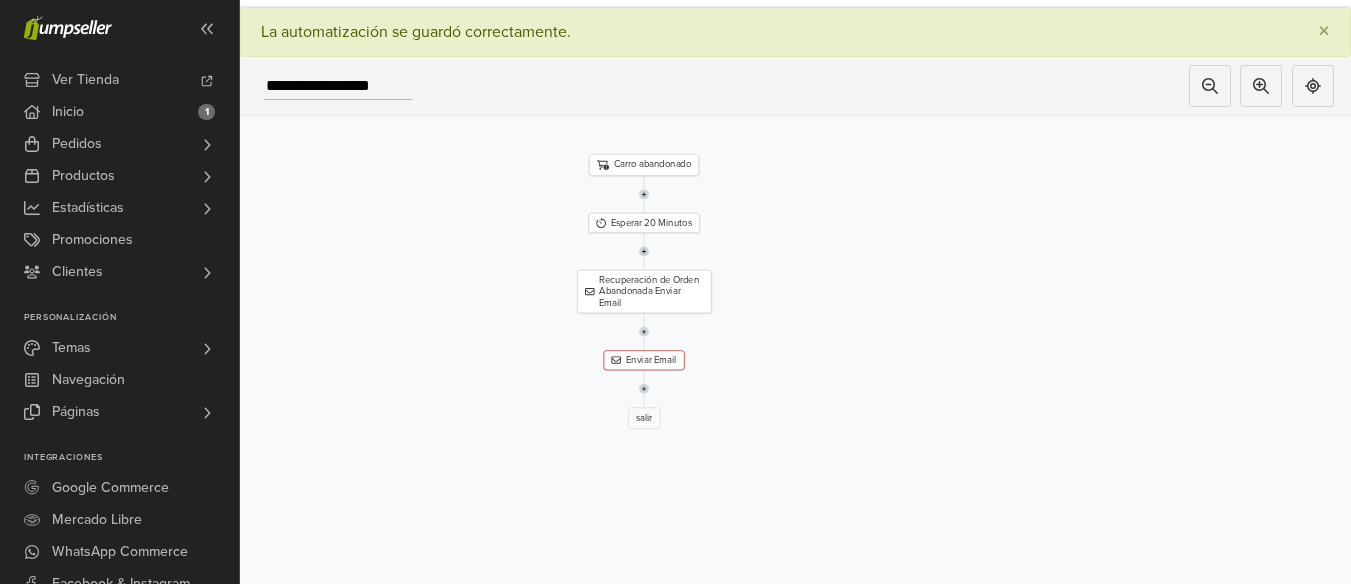 click at bounding box center [644, 388] 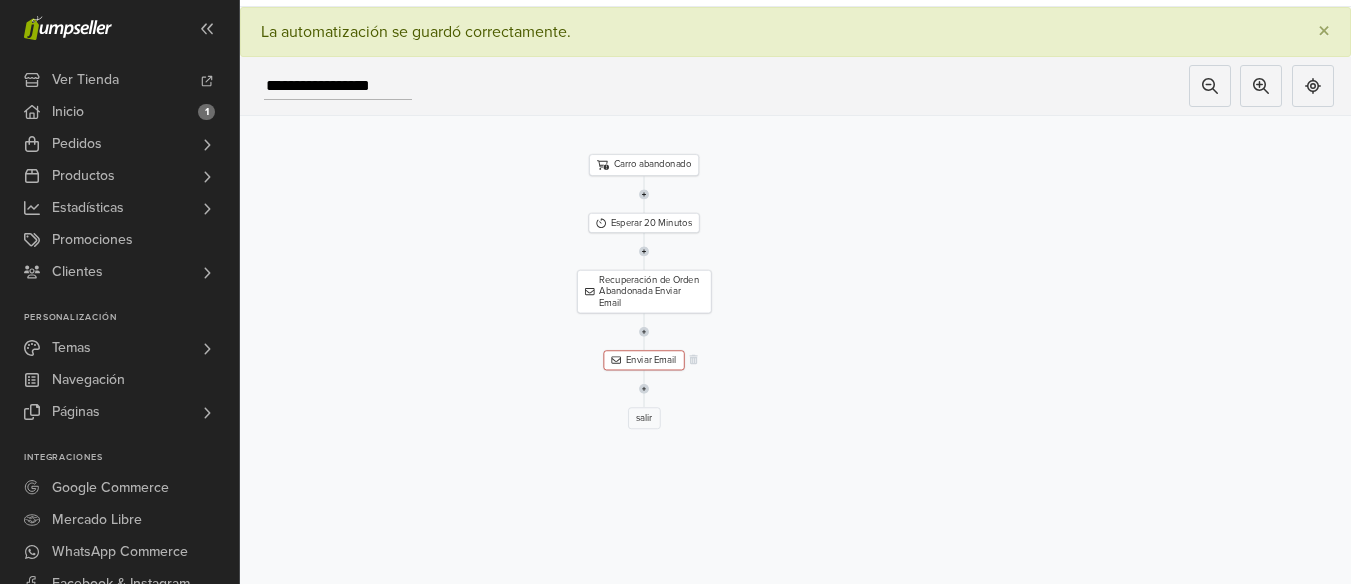 click on "Enviar Email" at bounding box center [644, 360] 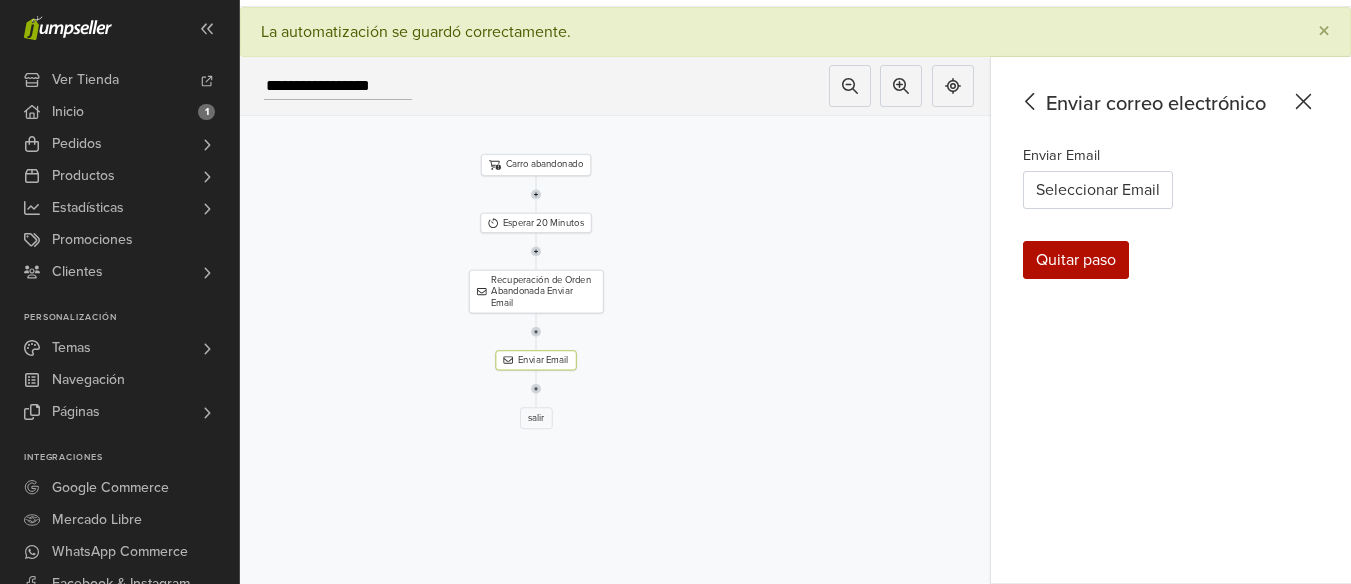 click on "Quitar paso" at bounding box center (1076, 260) 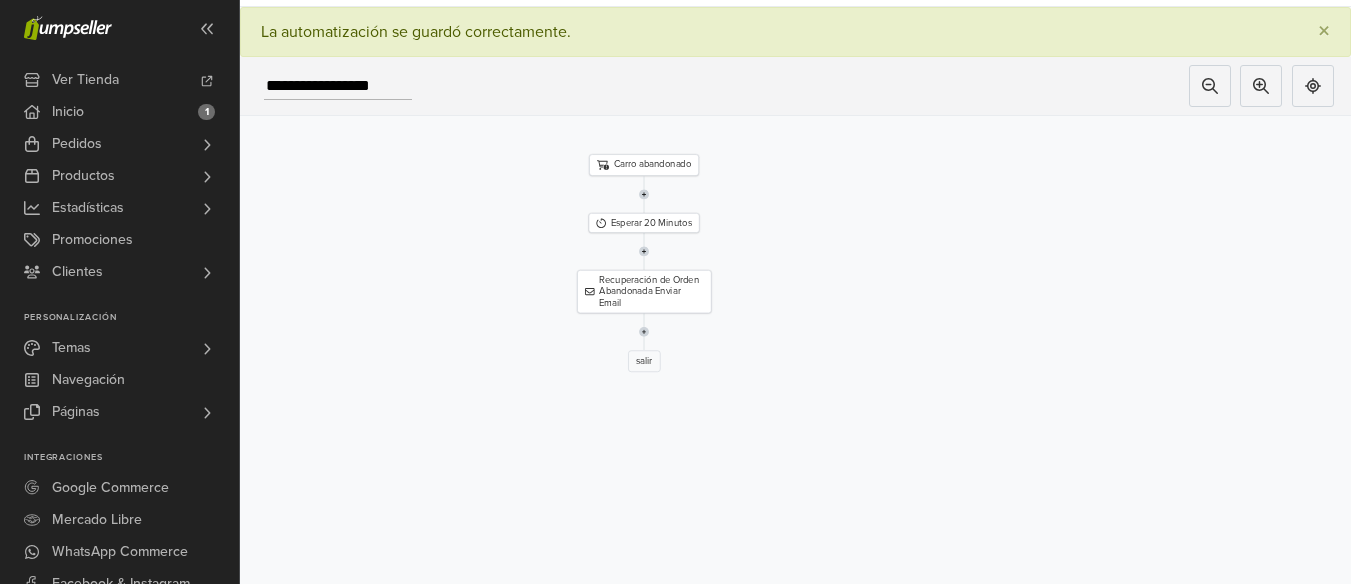 click on "Carro abandonado Esperar 20 Minutos Recuperación de Orden Abandonada Enviar Email salir" at bounding box center [644, 253] 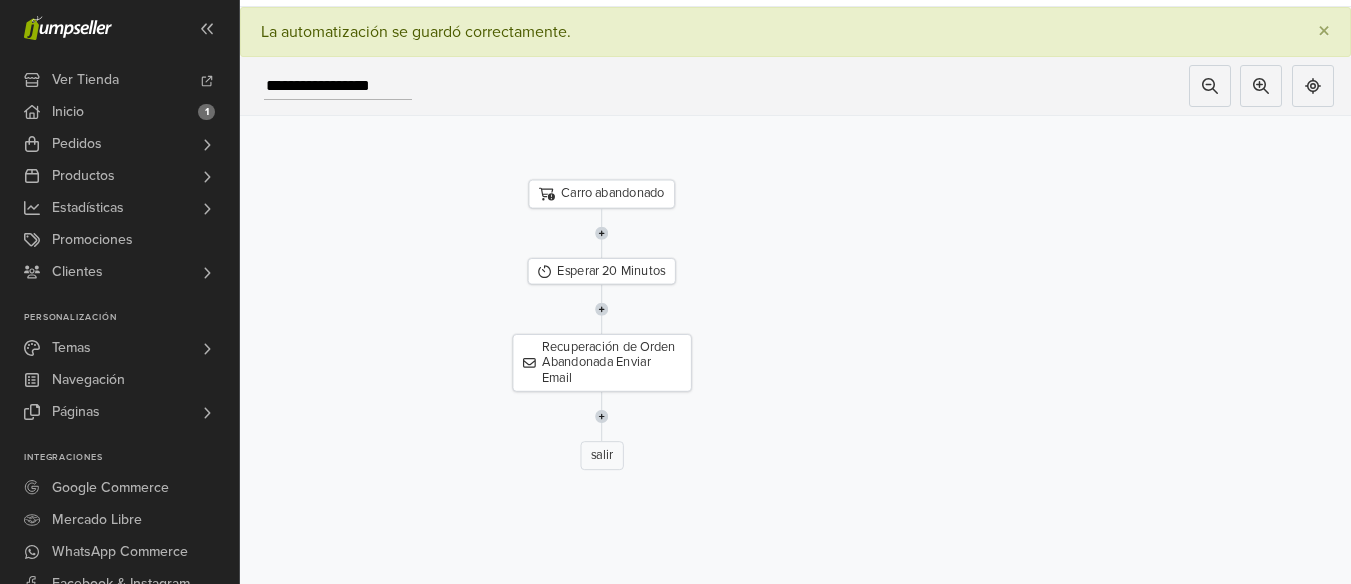 drag, startPoint x: 752, startPoint y: 407, endPoint x: 750, endPoint y: 447, distance: 40.04997 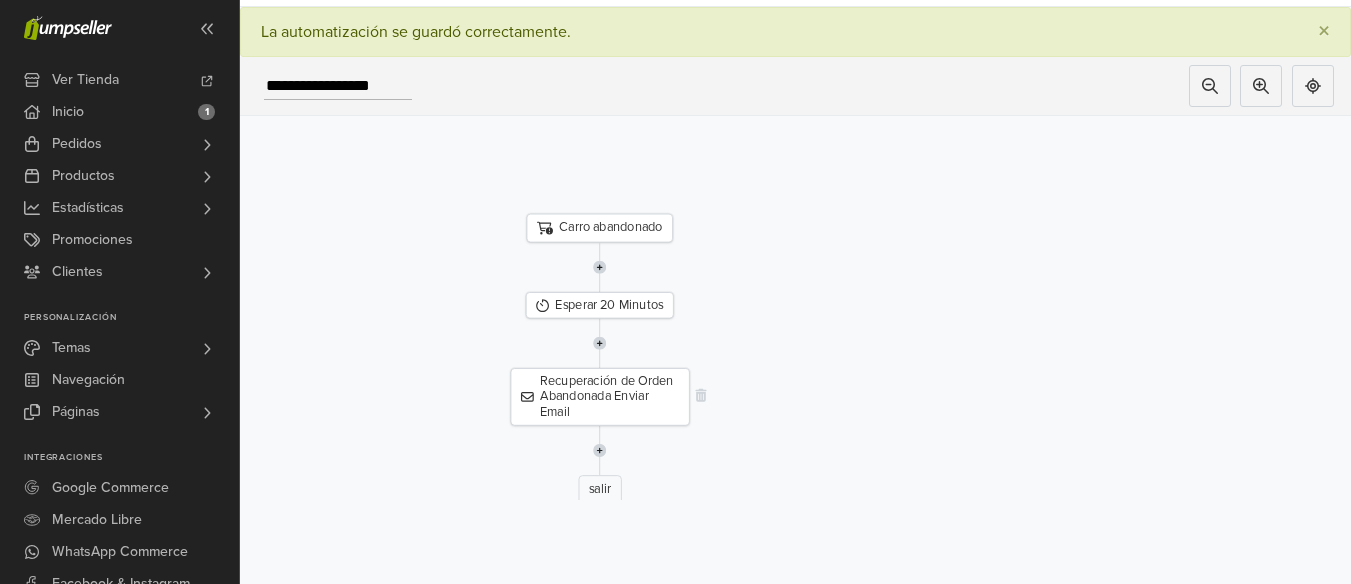 click on "Recuperación de Orden Abandonada Enviar Email" at bounding box center [599, 396] 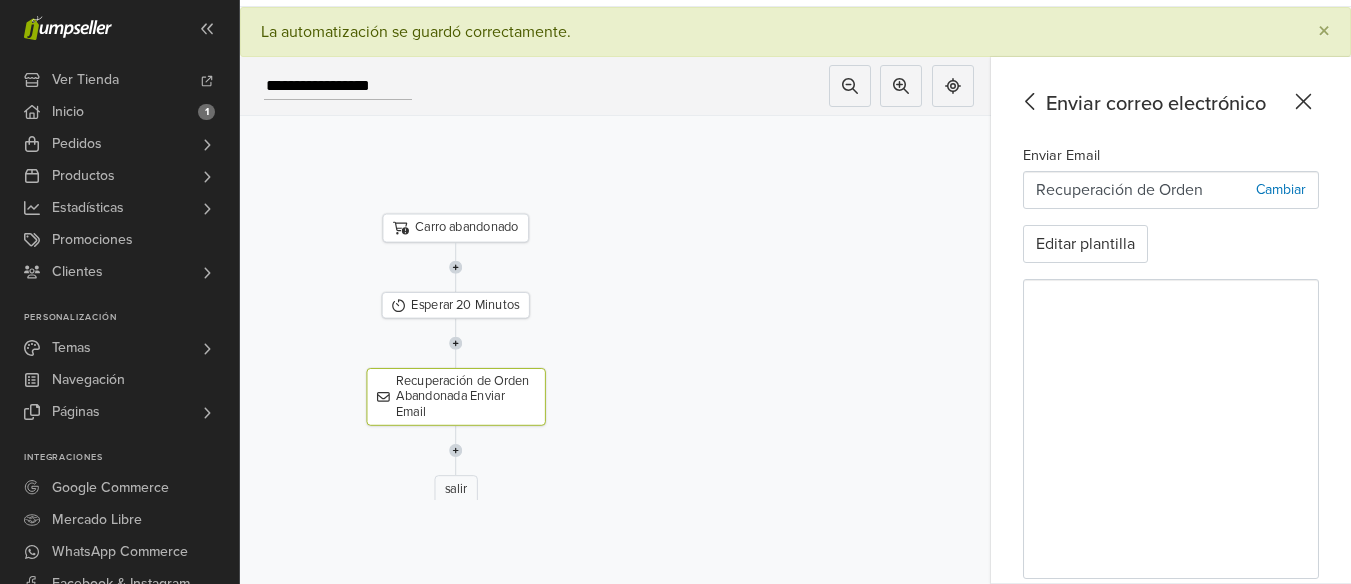 click 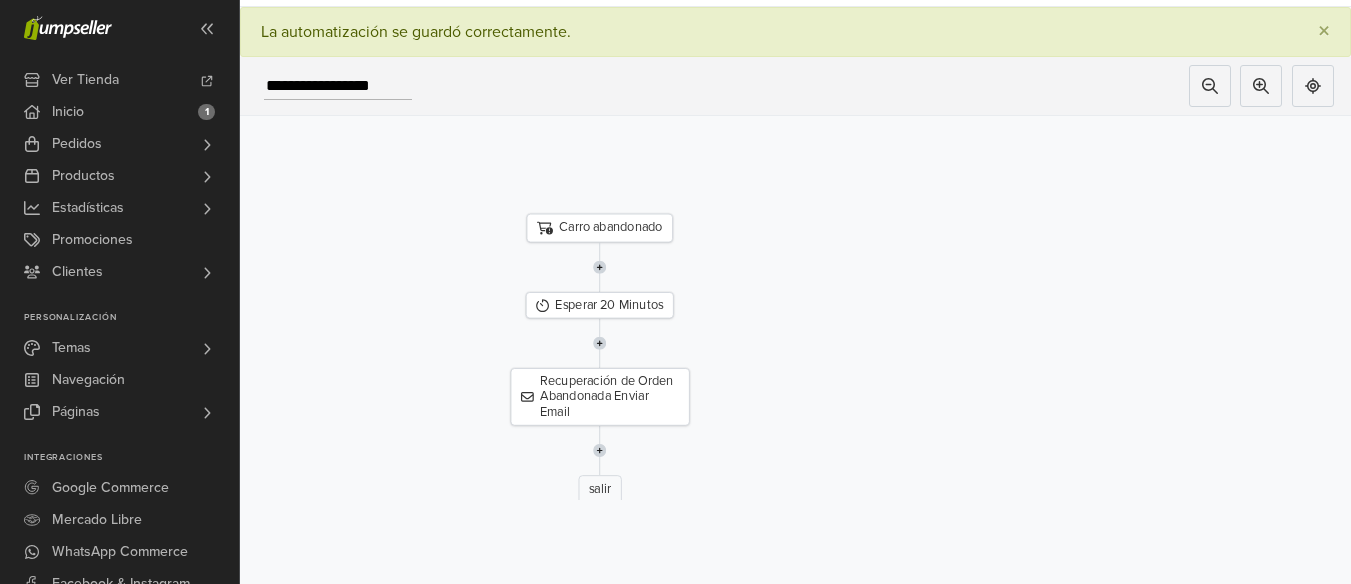 click on "Esperar 20 Minutos" at bounding box center [599, 305] 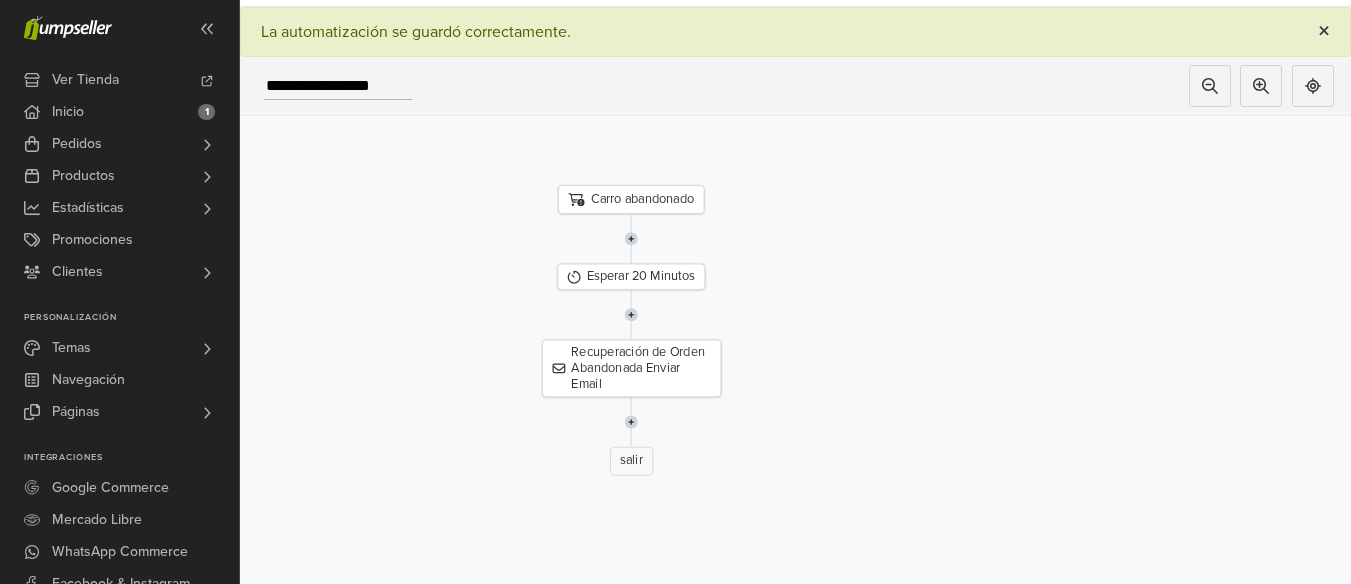 click on "×" at bounding box center (1324, 31) 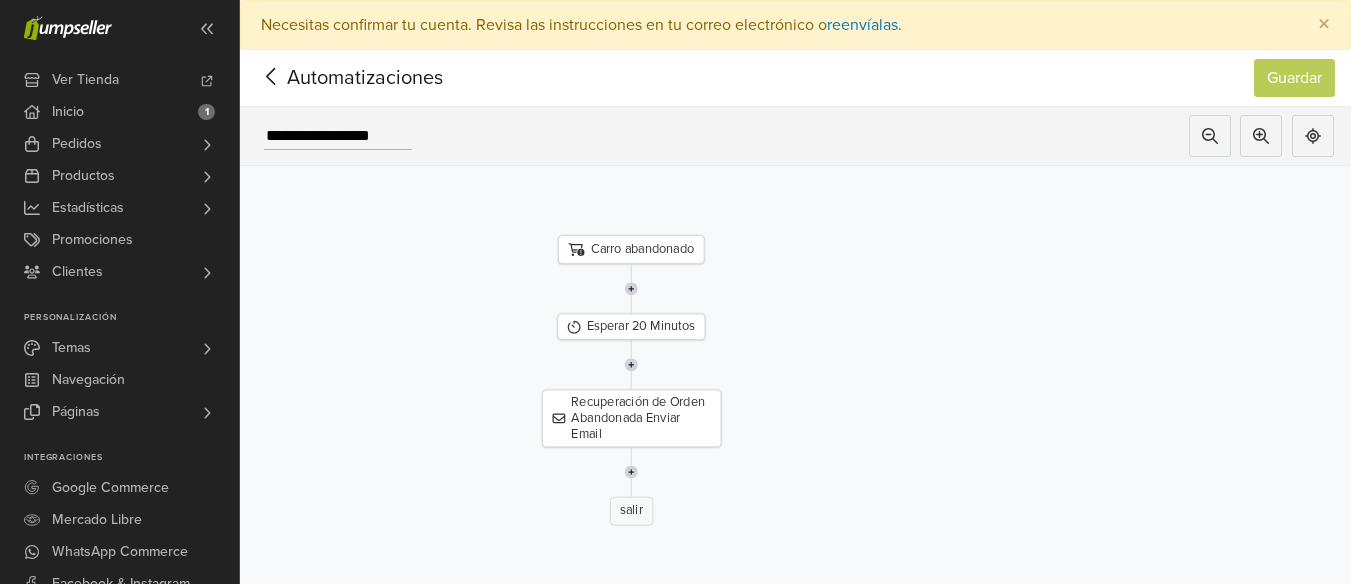click 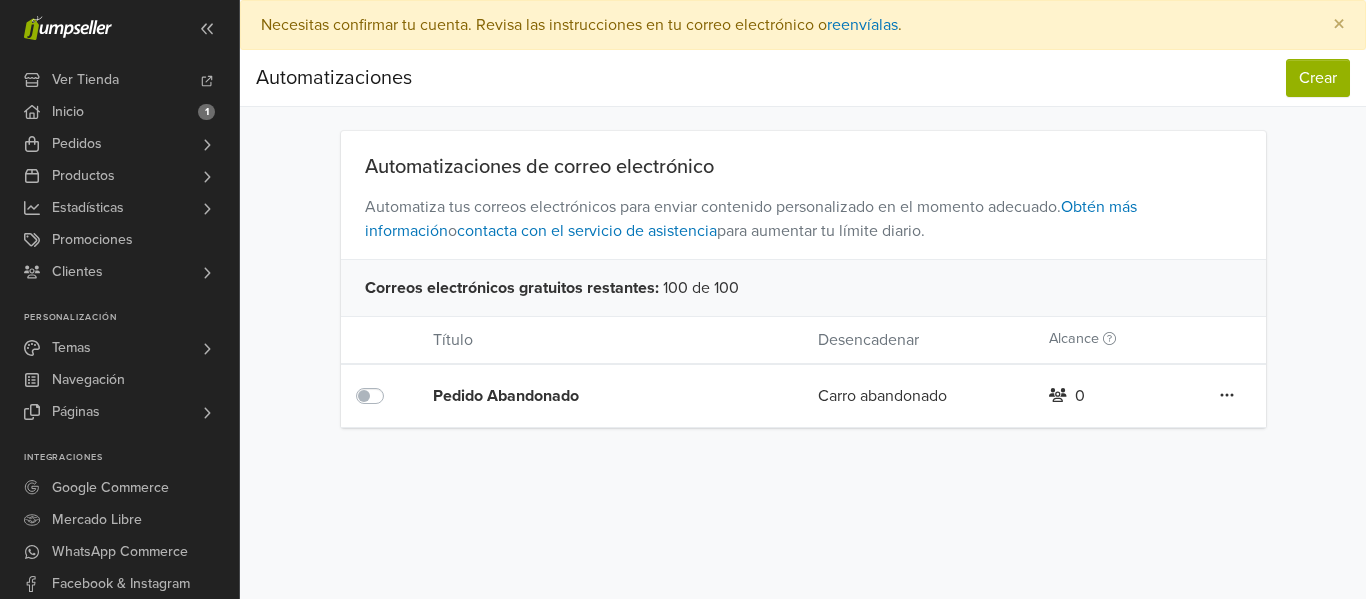 click 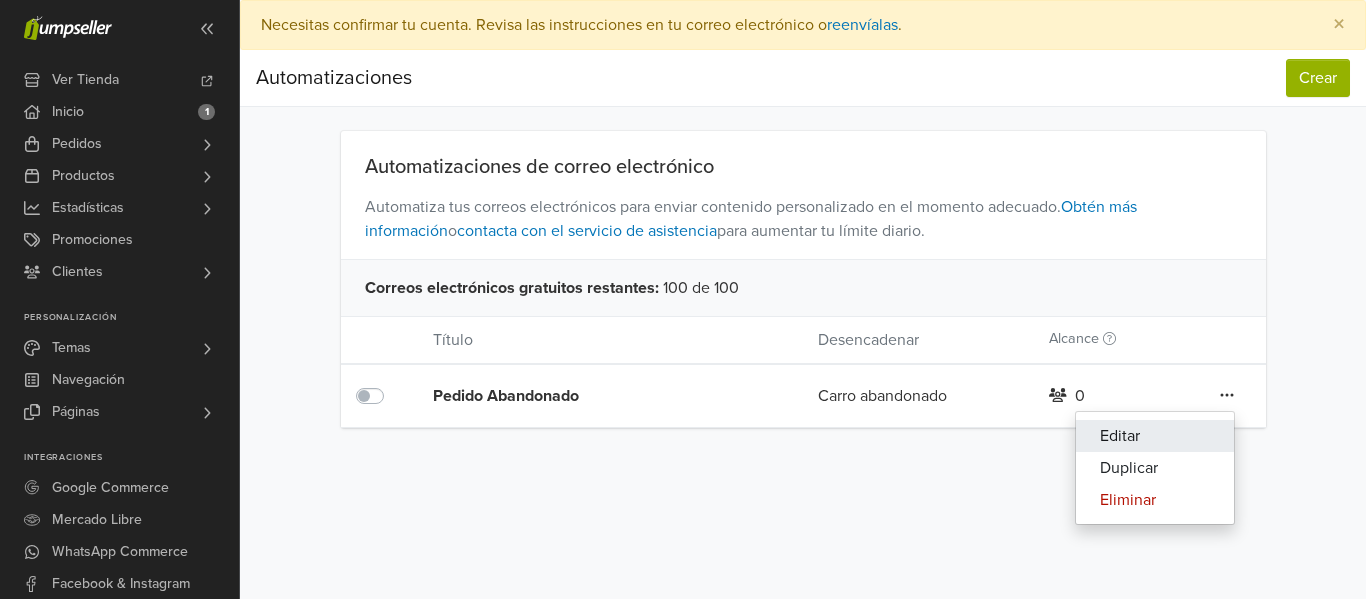 click on "Editar" at bounding box center [1155, 436] 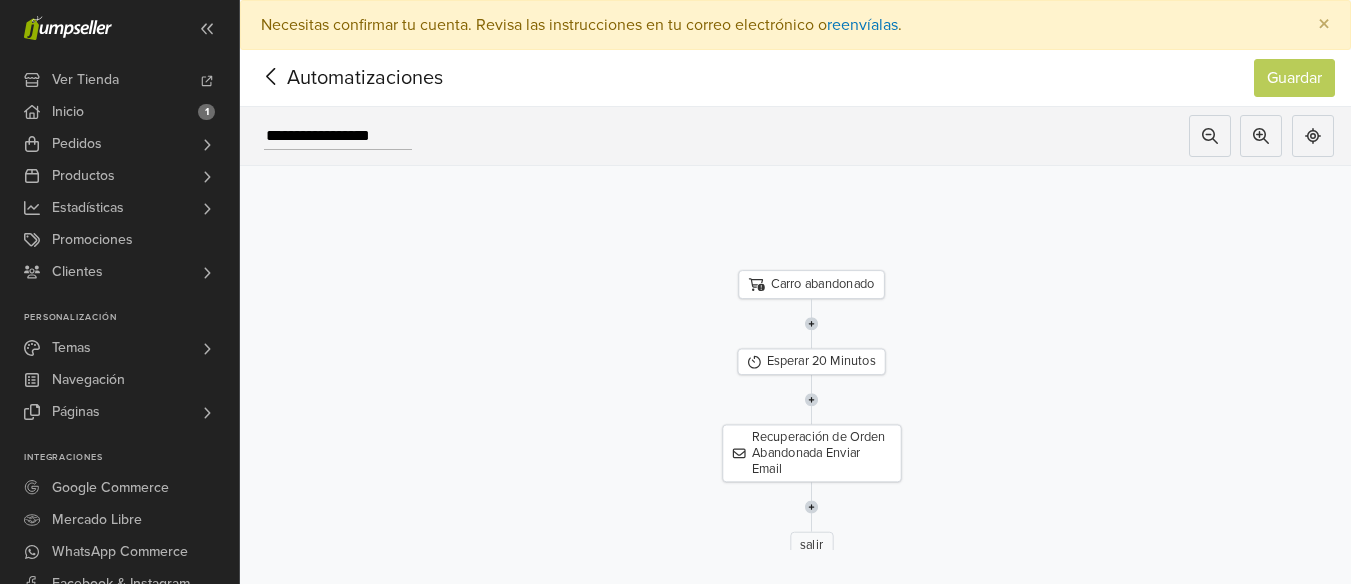 click 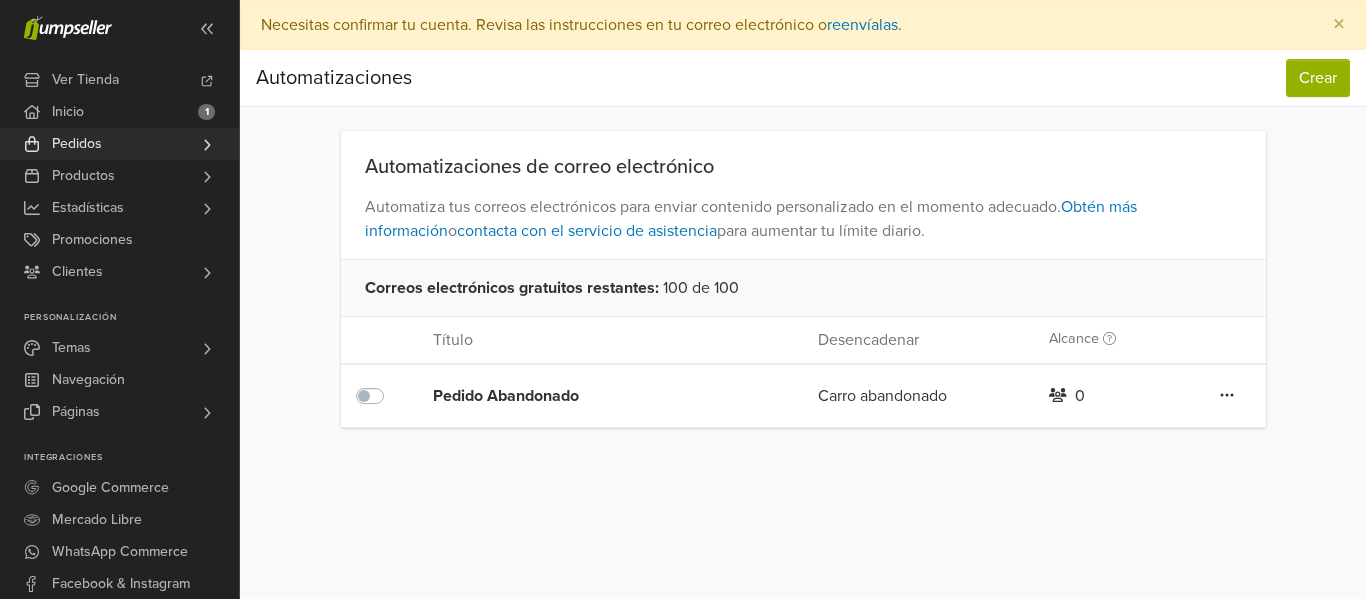 click on "Pedidos" at bounding box center (119, 144) 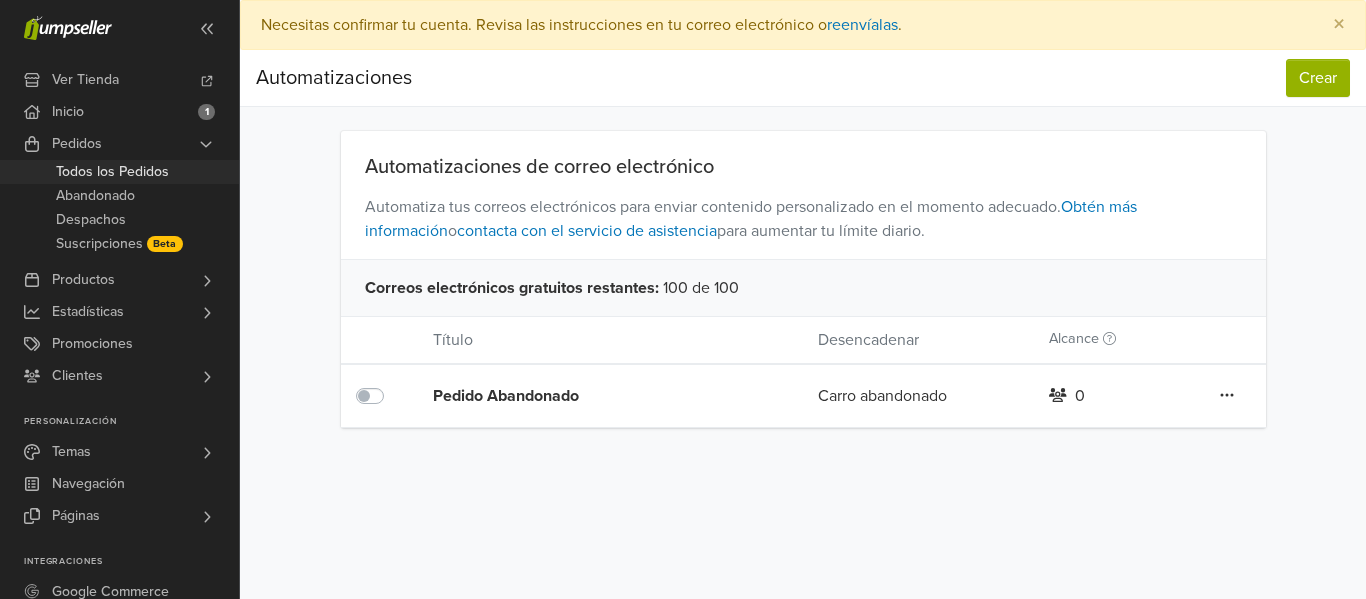 click on "Todos los Pedidos" at bounding box center [112, 172] 